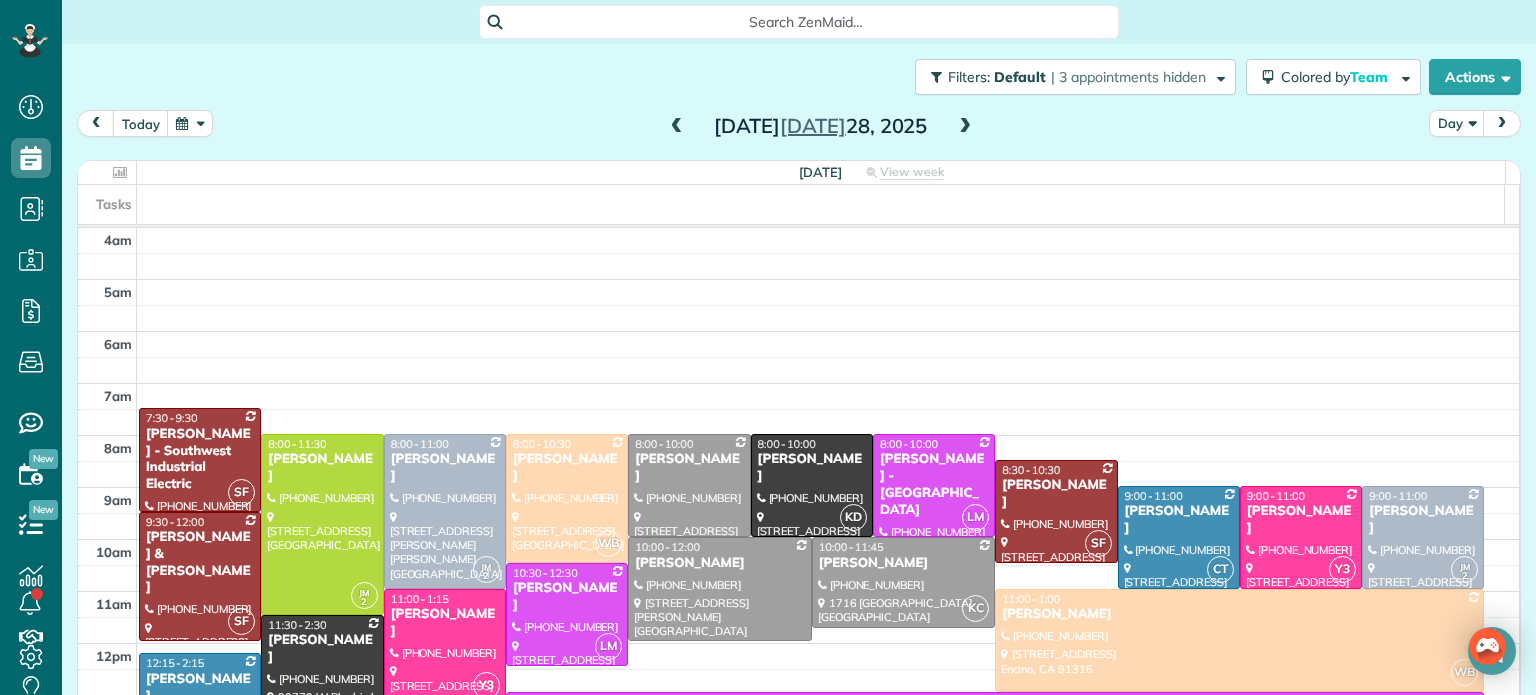 scroll, scrollTop: 0, scrollLeft: 0, axis: both 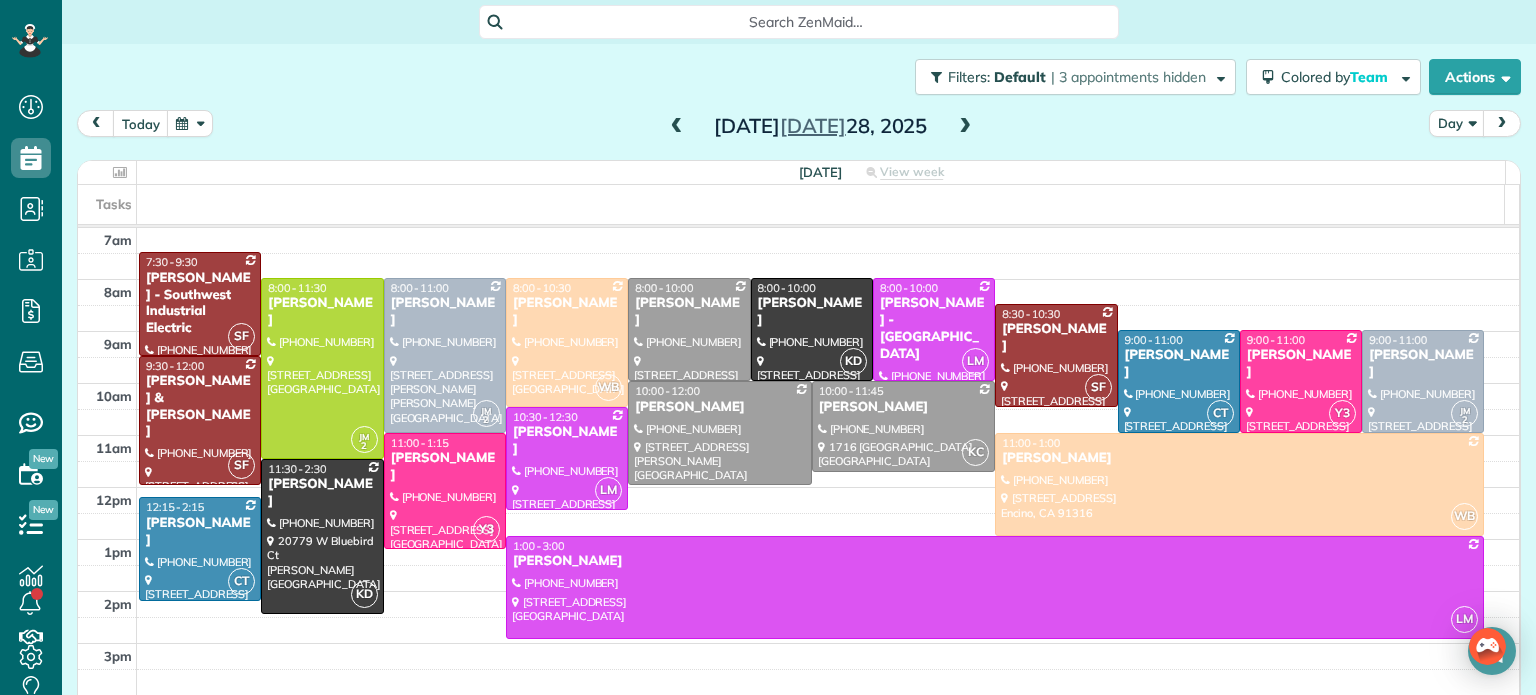 click at bounding box center [190, 123] 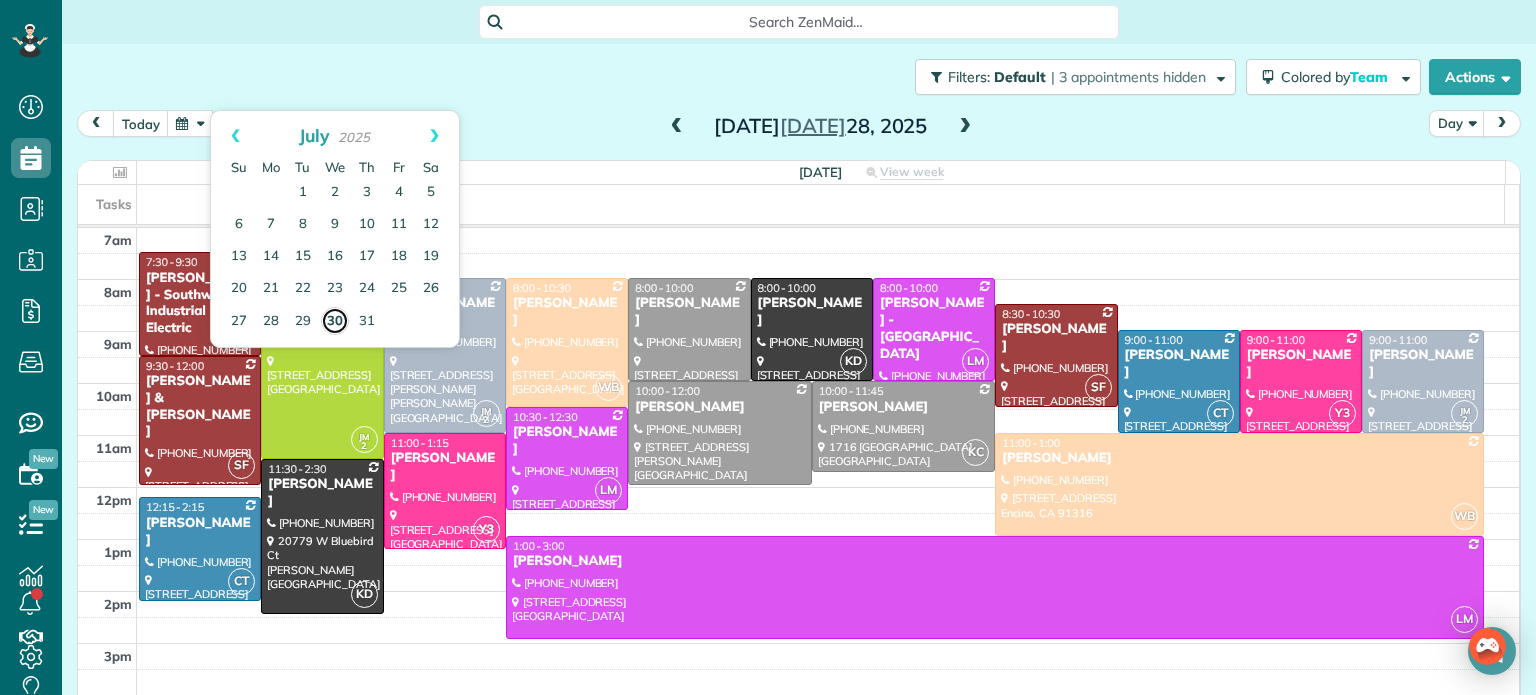 click on "30" at bounding box center [335, 321] 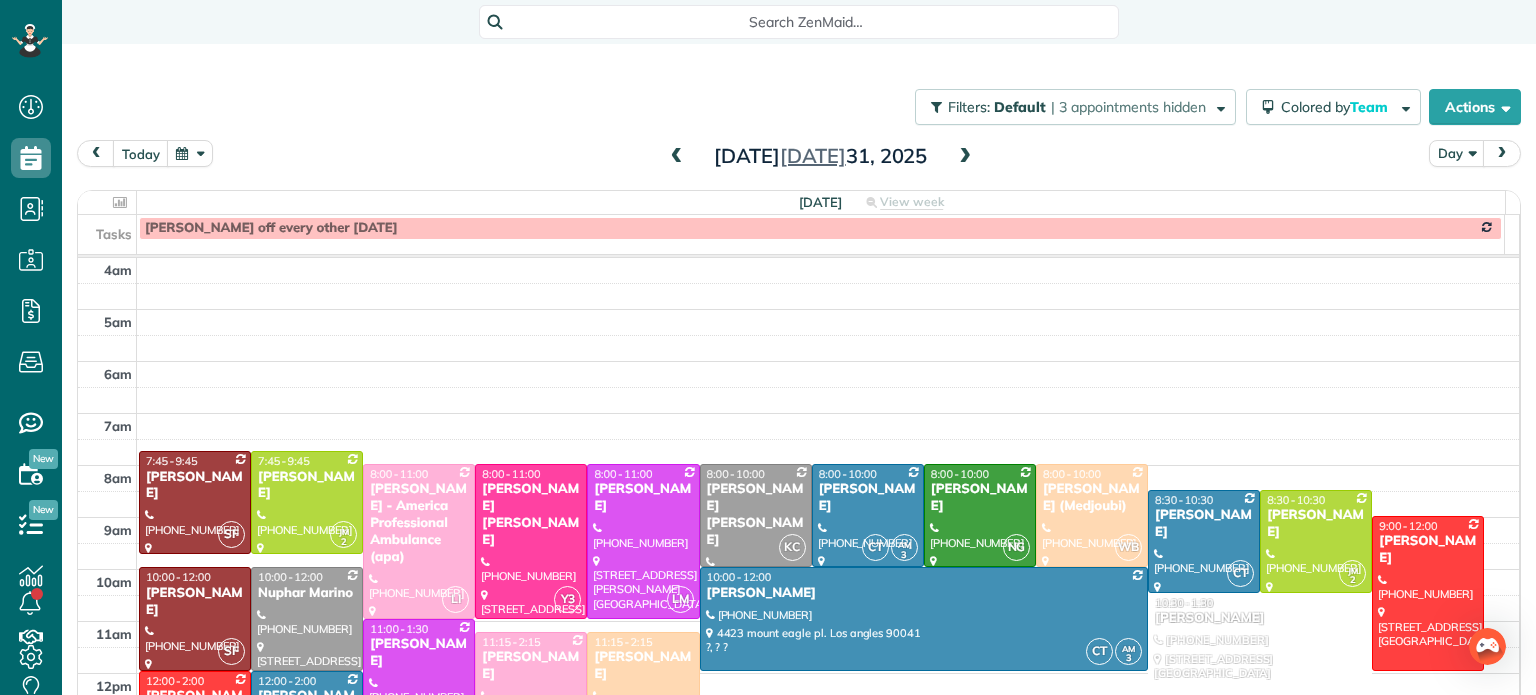 scroll, scrollTop: 0, scrollLeft: 0, axis: both 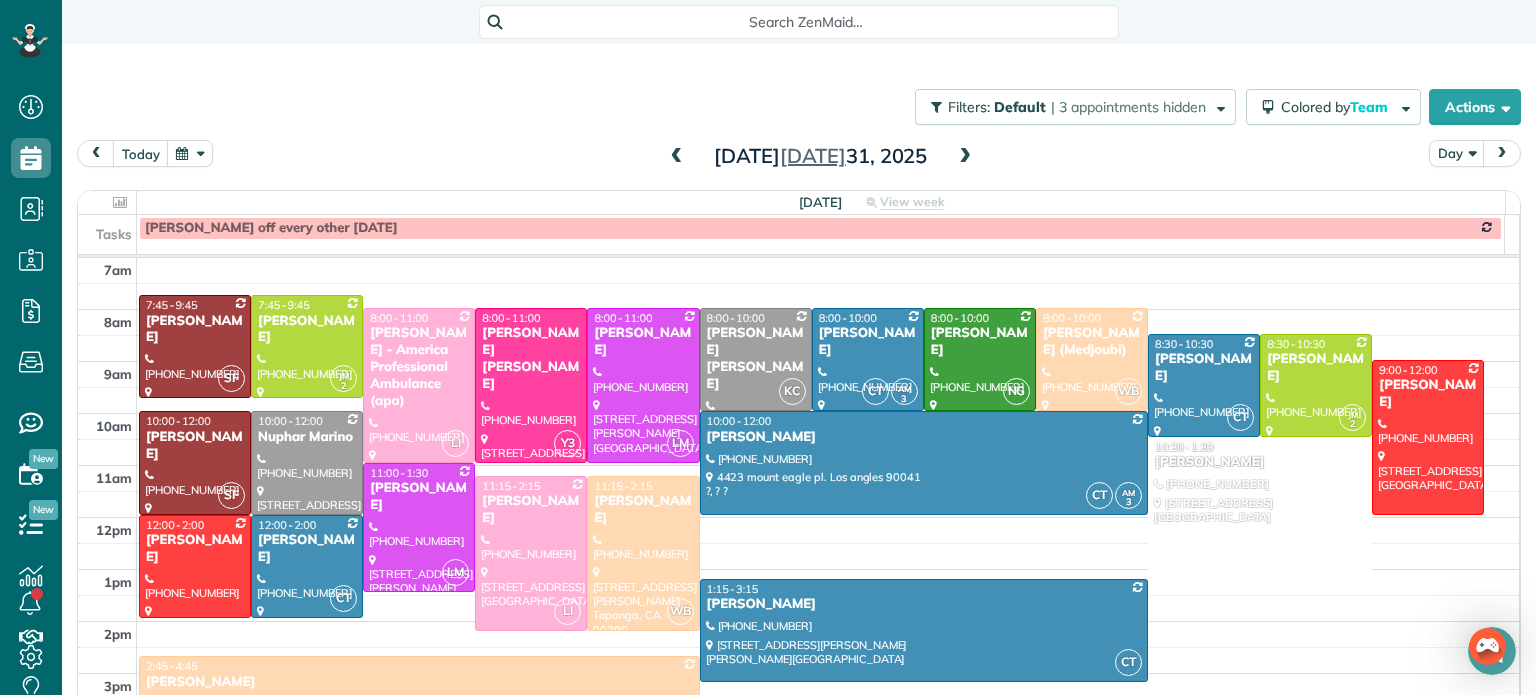 click at bounding box center [965, 157] 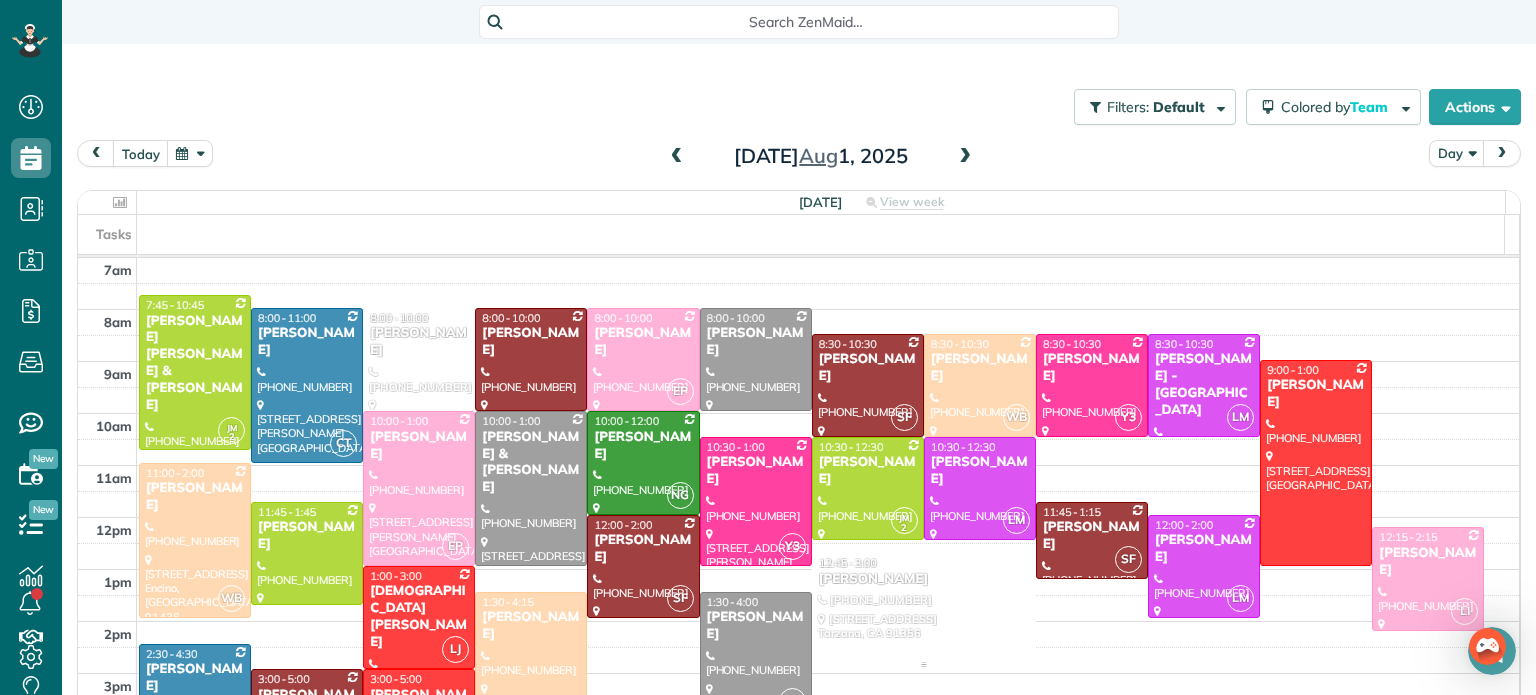 click at bounding box center [924, 611] 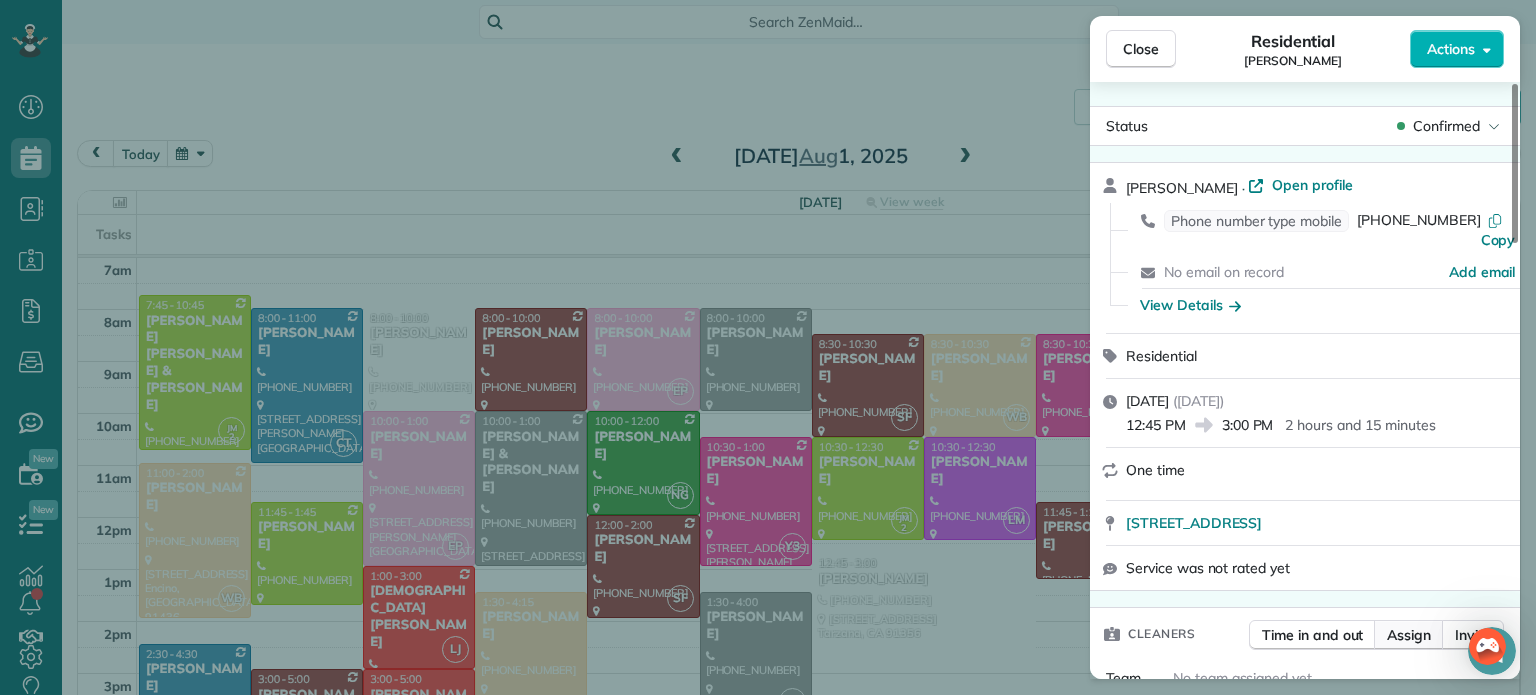 click on "Assign" at bounding box center (1409, 635) 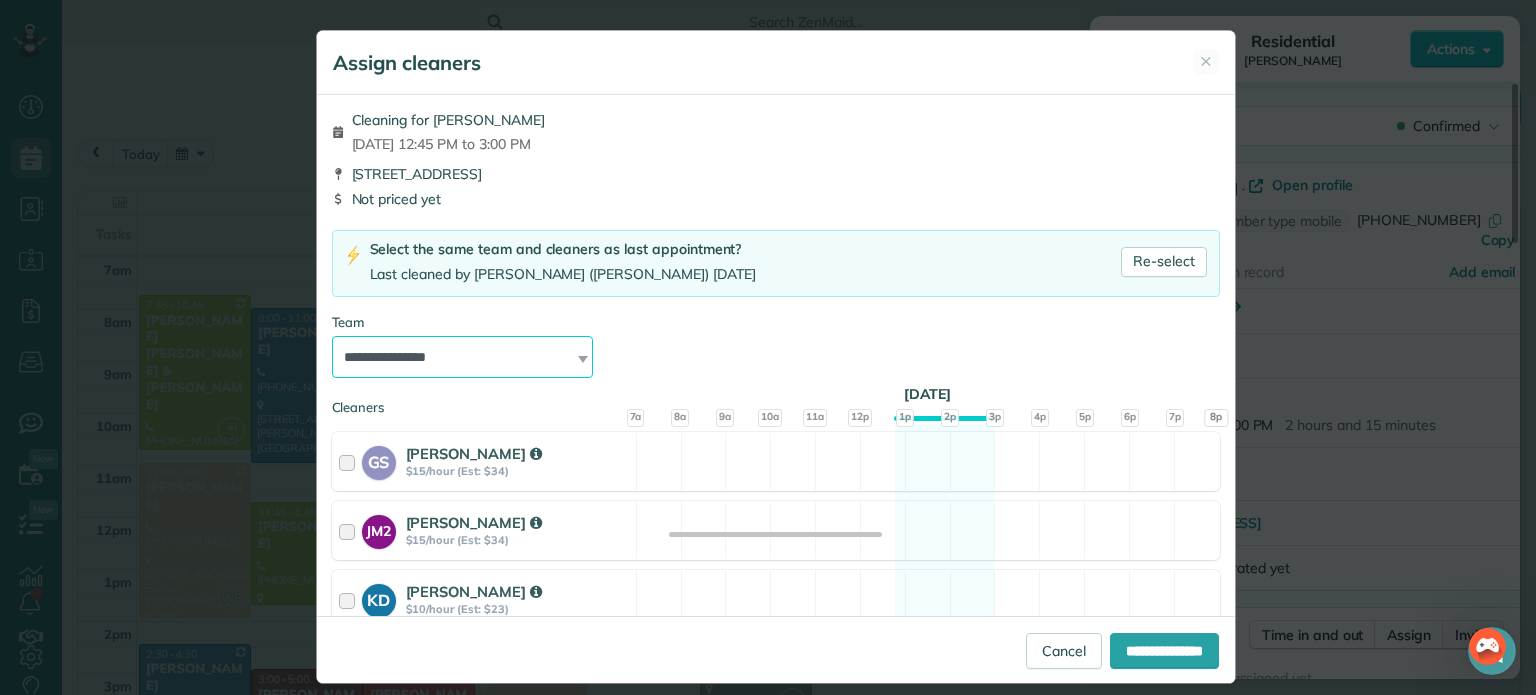 click on "**********" at bounding box center [463, 357] 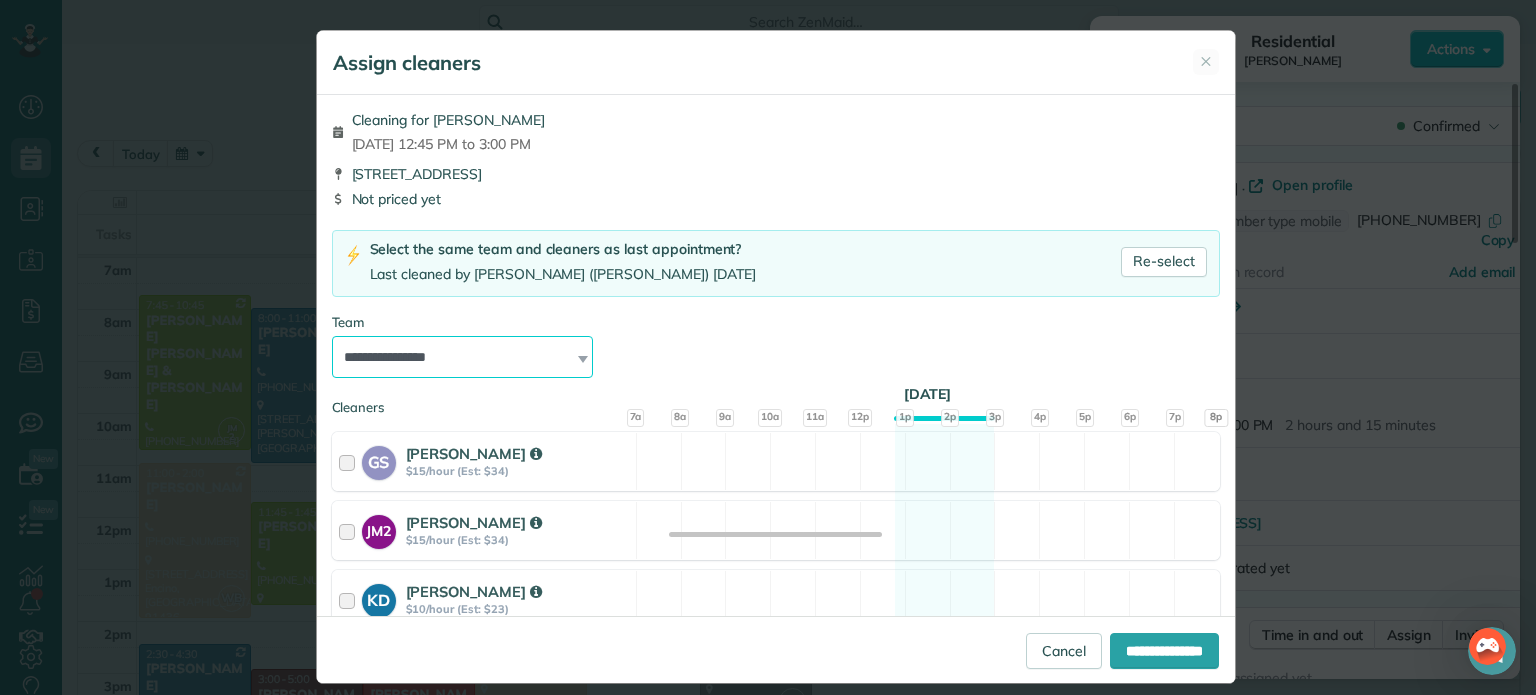 select on "***" 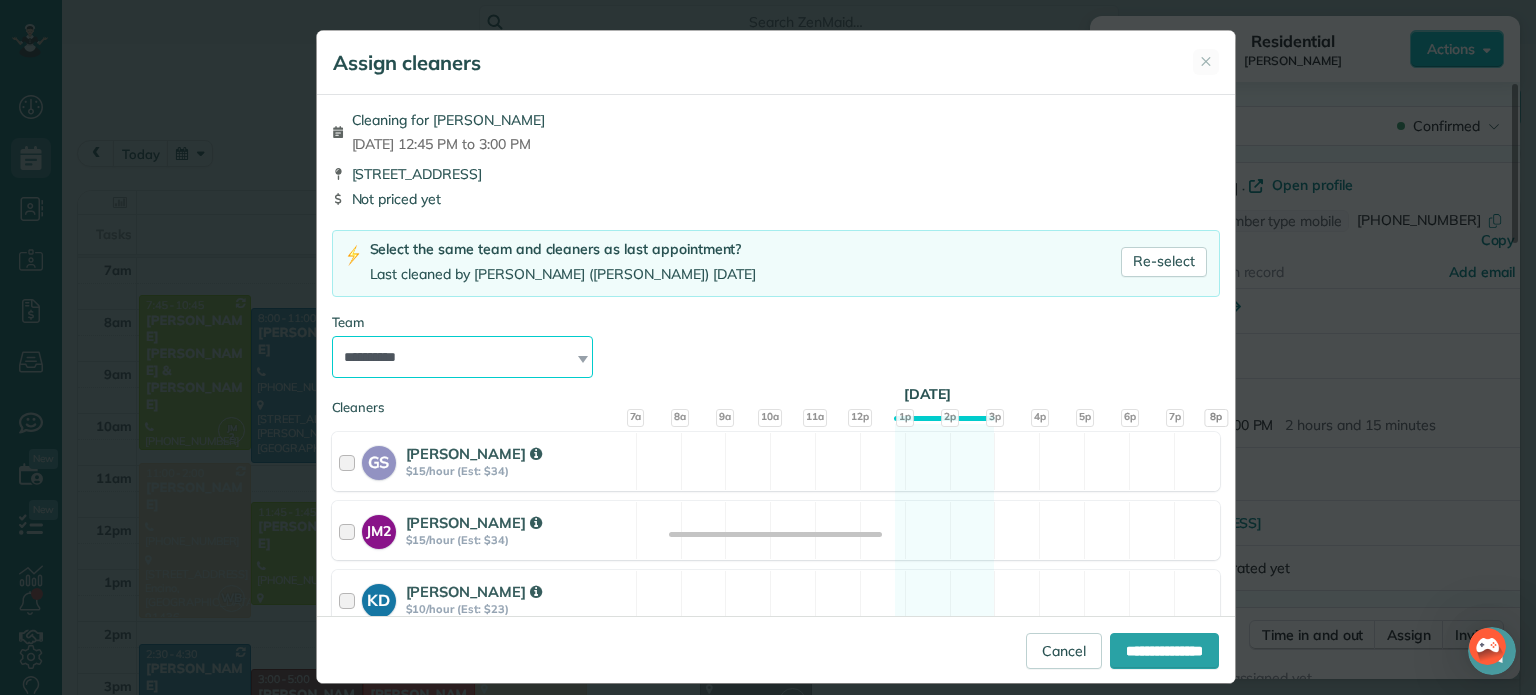 click on "**********" at bounding box center [463, 357] 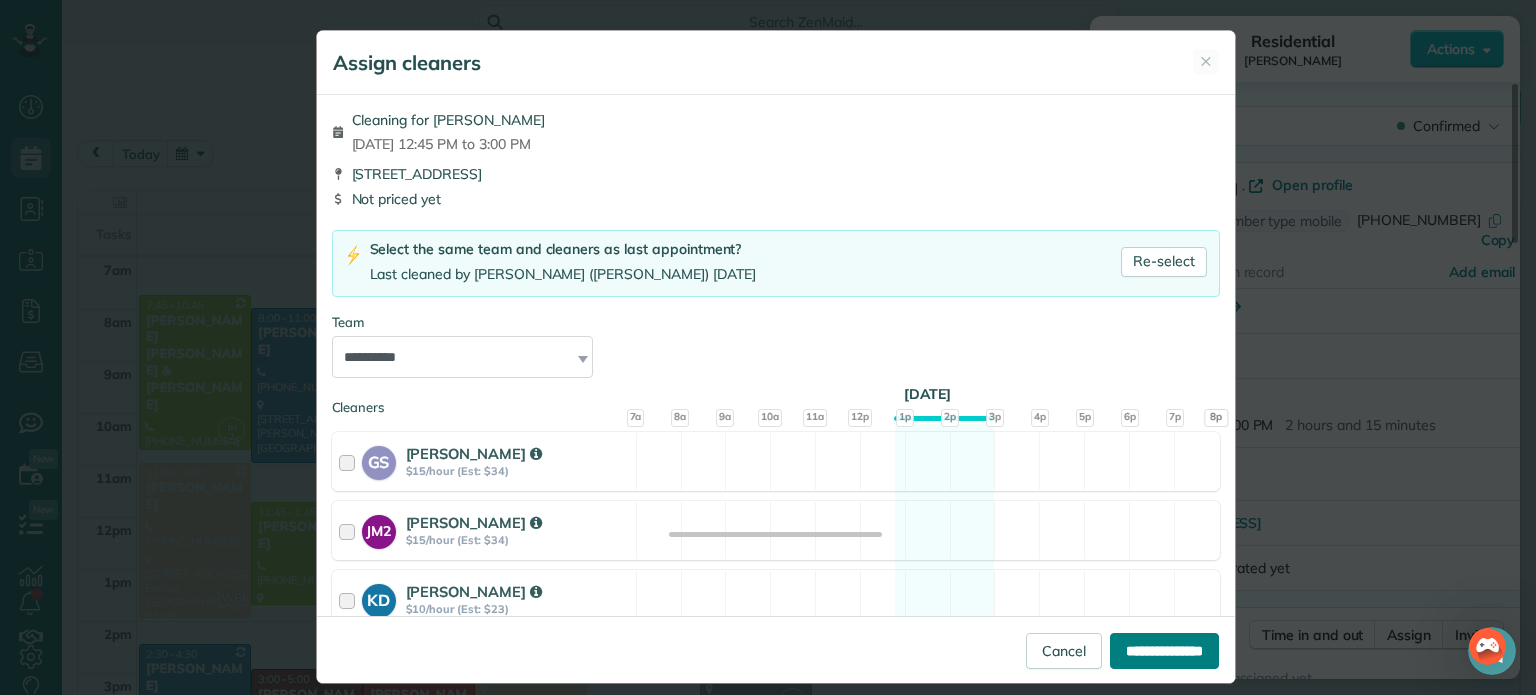 click on "**********" at bounding box center [1164, 651] 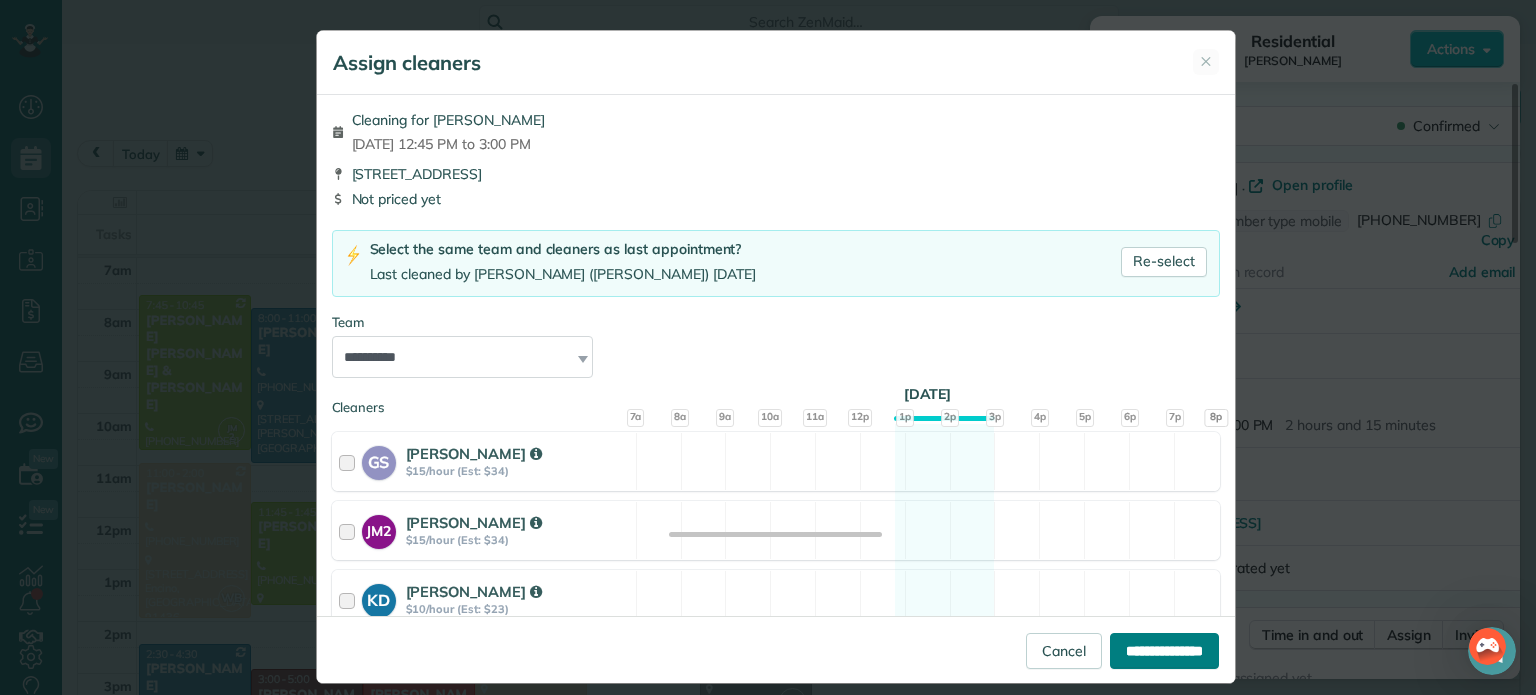 type on "**********" 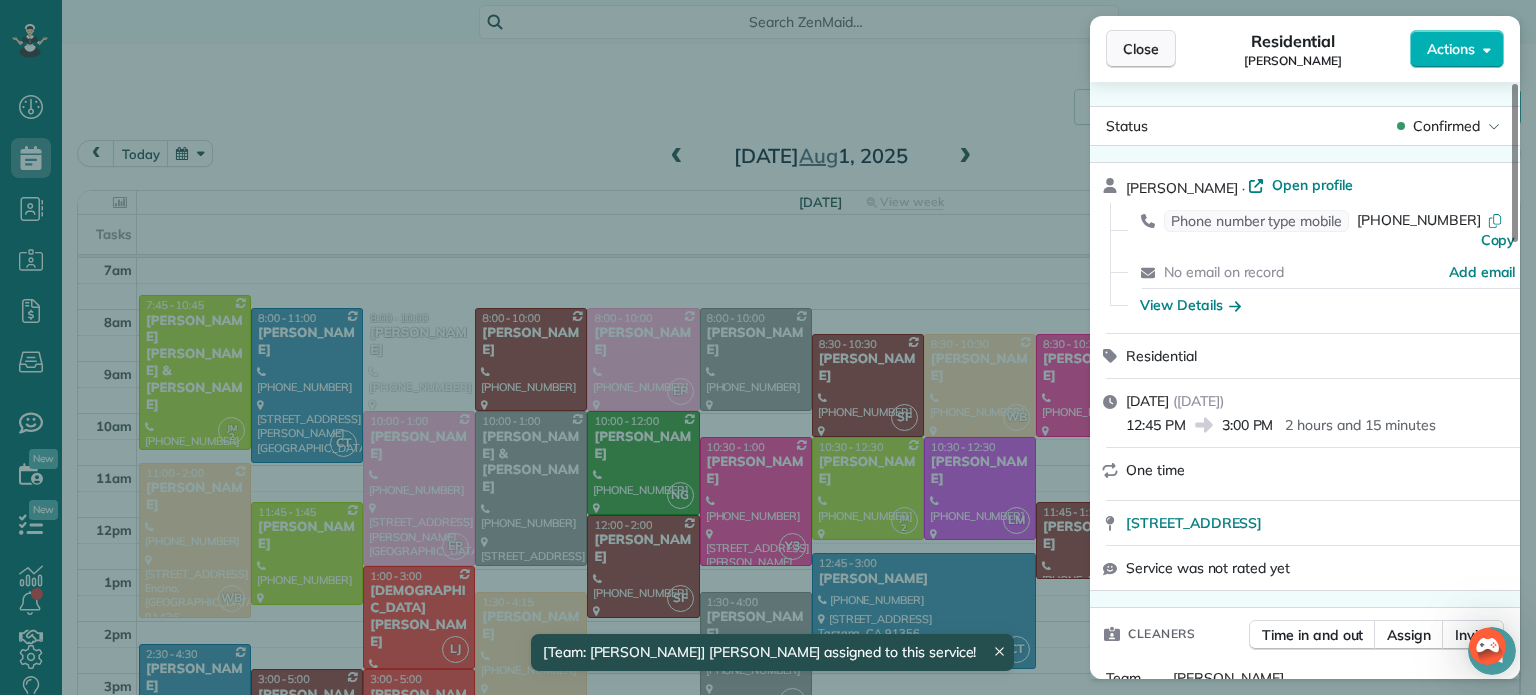 click on "Close" at bounding box center [1141, 49] 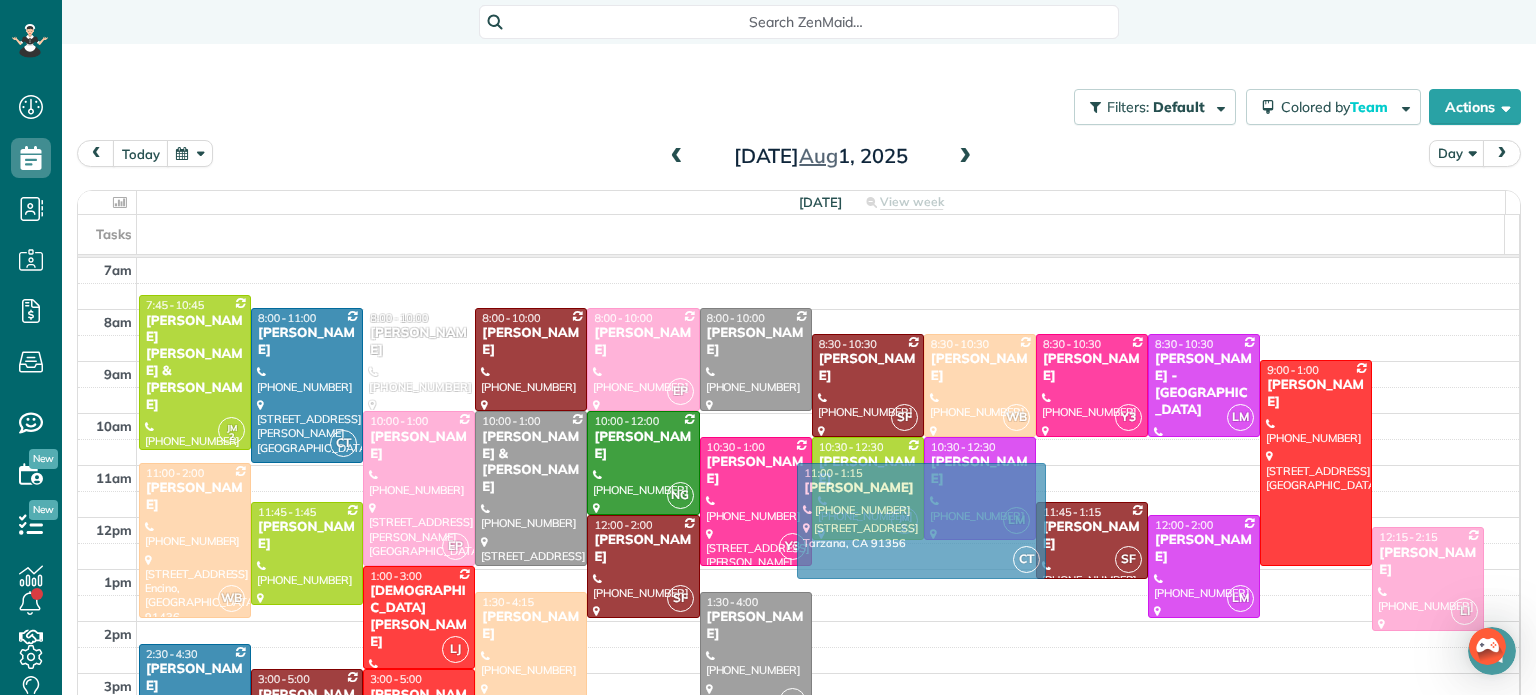 drag, startPoint x: 824, startPoint y: 599, endPoint x: 828, endPoint y: 512, distance: 87.0919 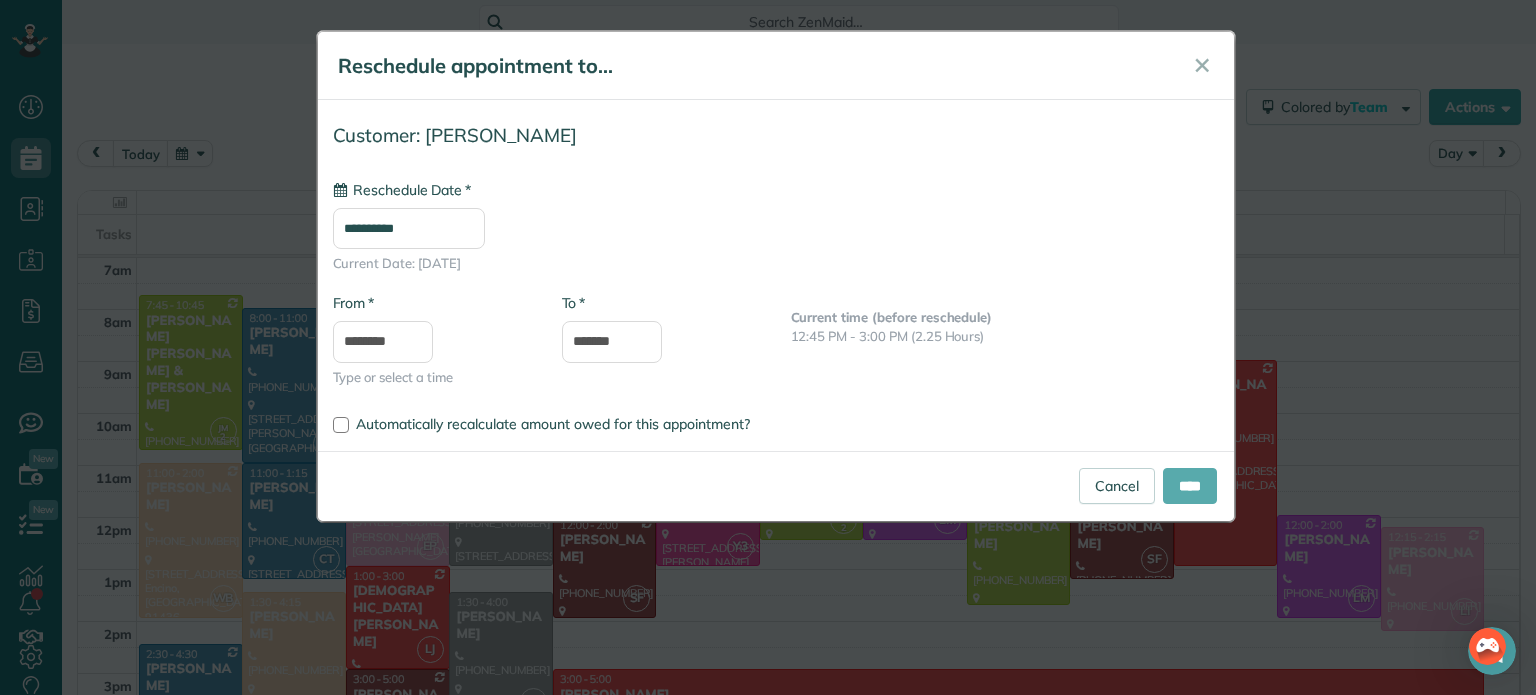 type on "**********" 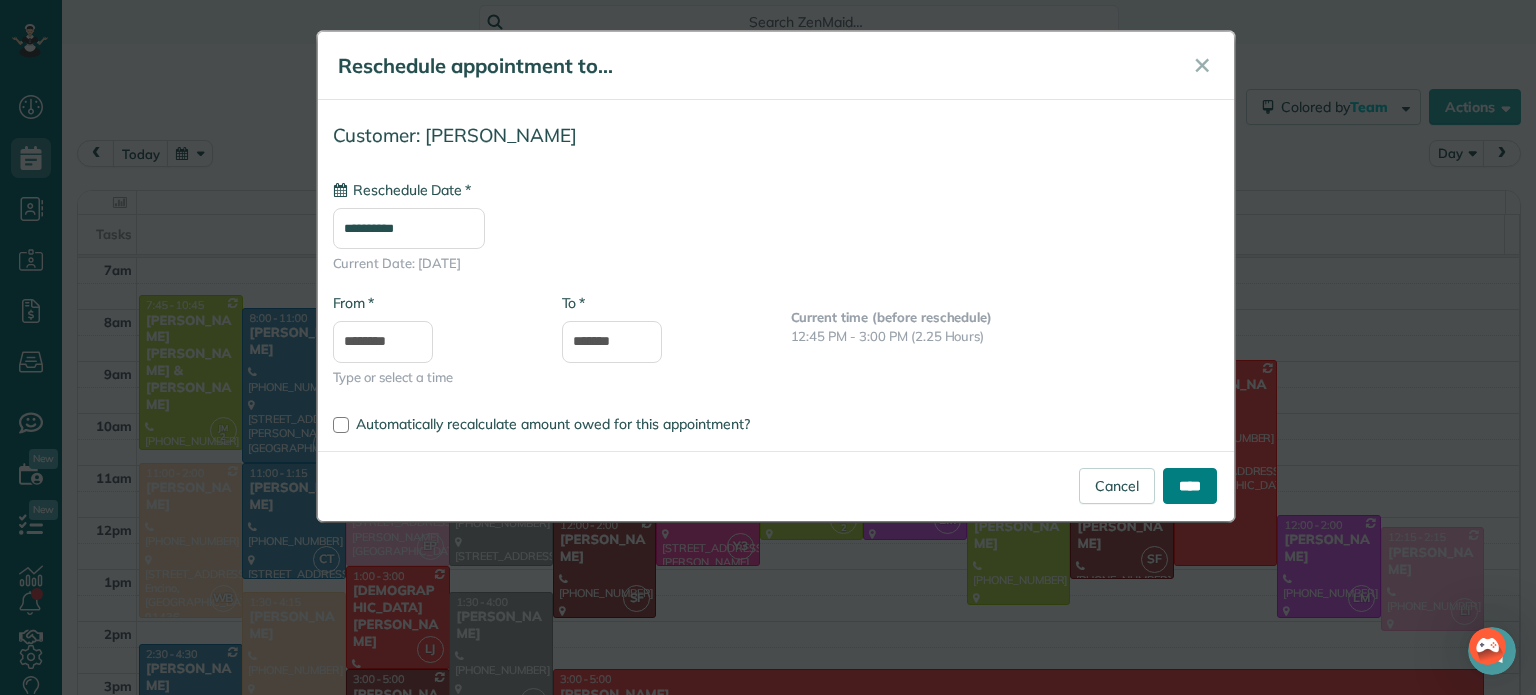 click on "****" at bounding box center (1190, 486) 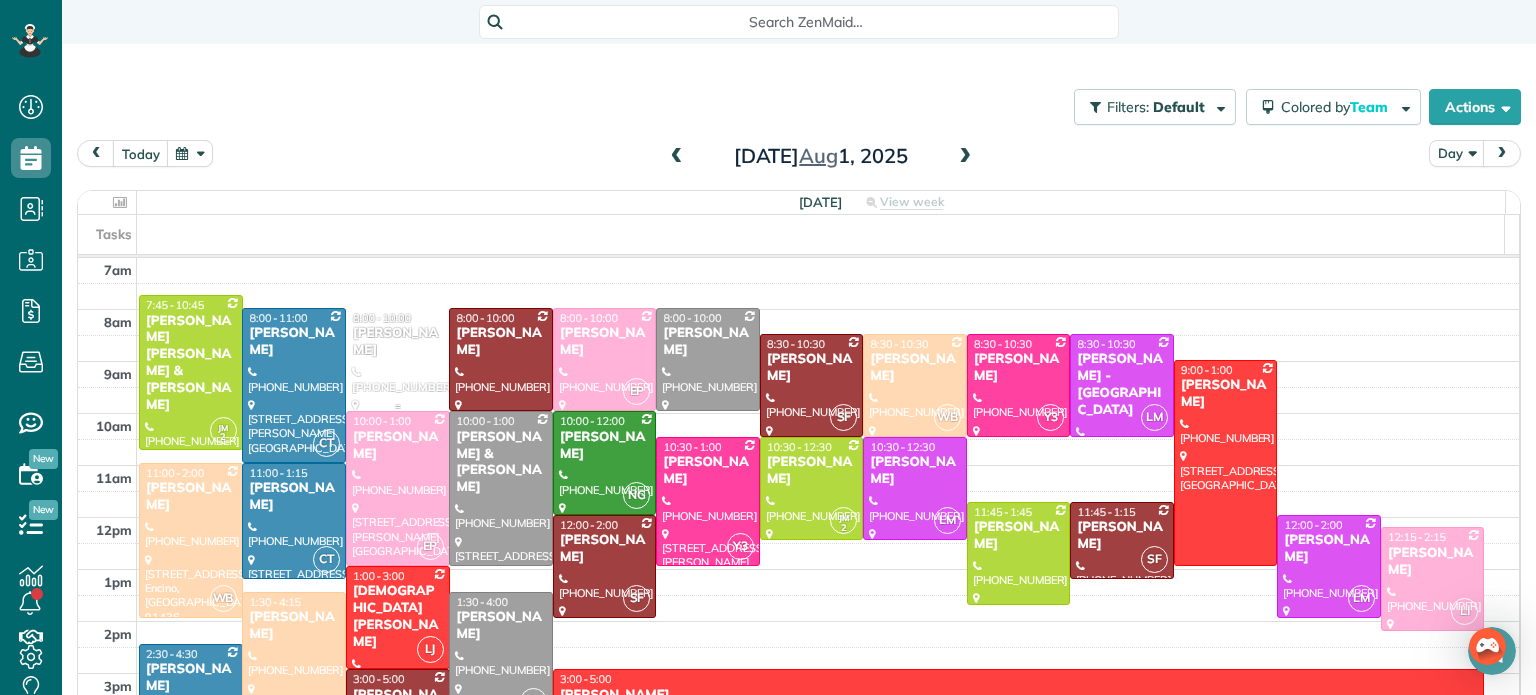 click on "Connie Najah" at bounding box center [398, 342] 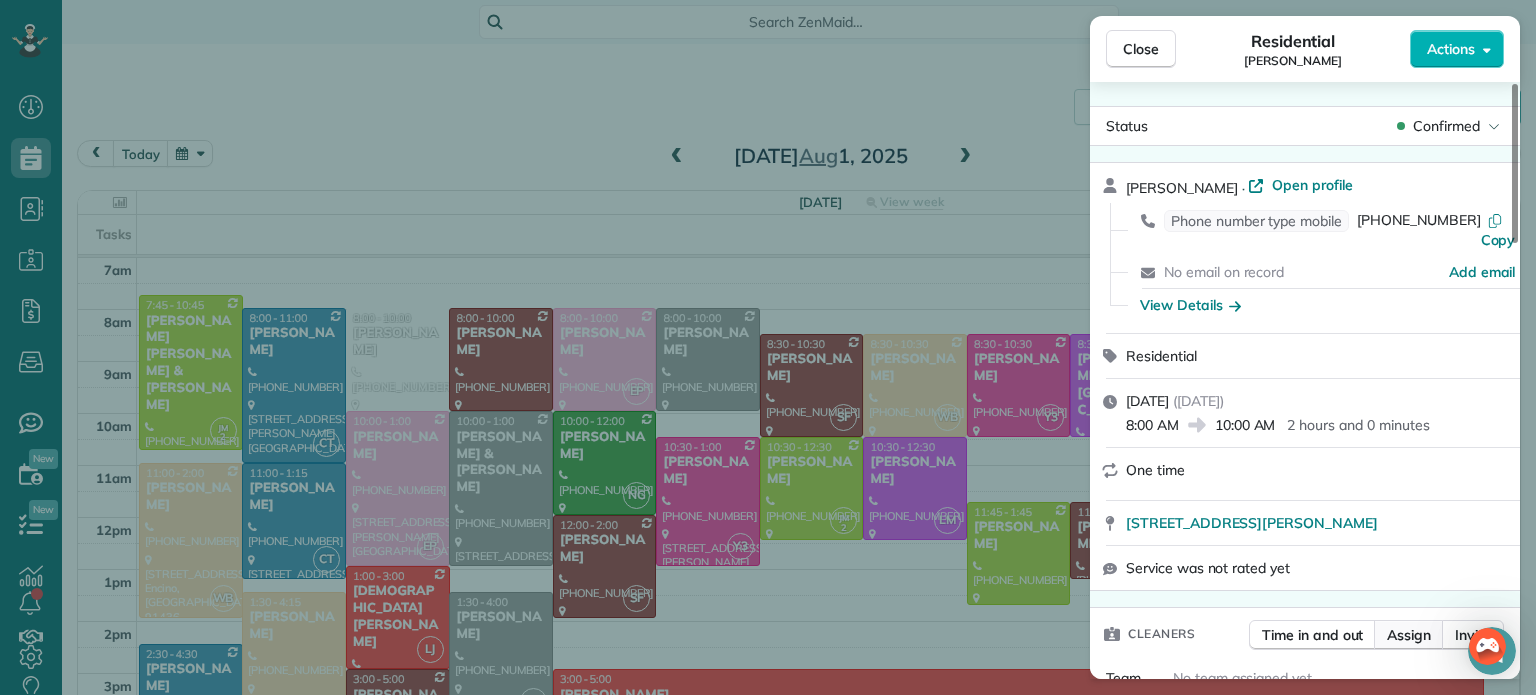 click on "Assign" at bounding box center [1409, 635] 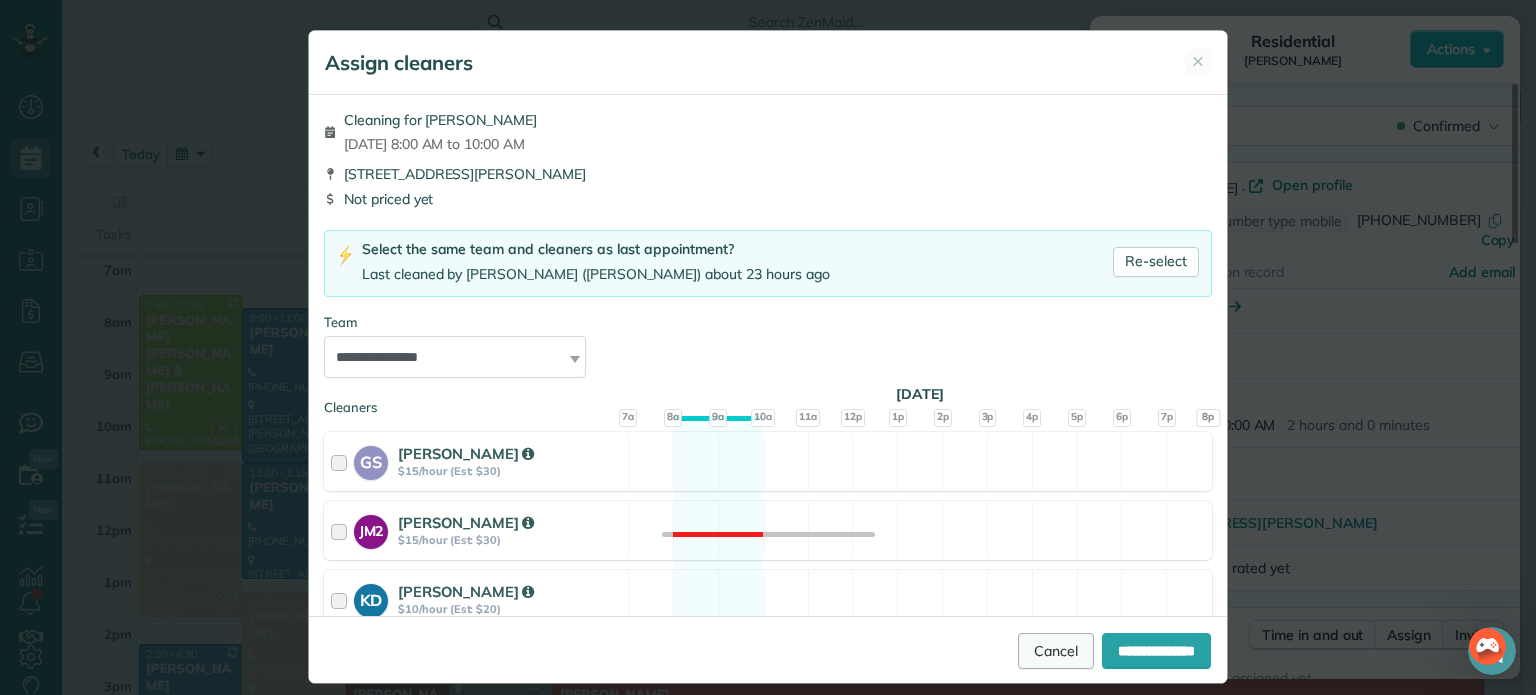 click on "Cancel" at bounding box center (1056, 651) 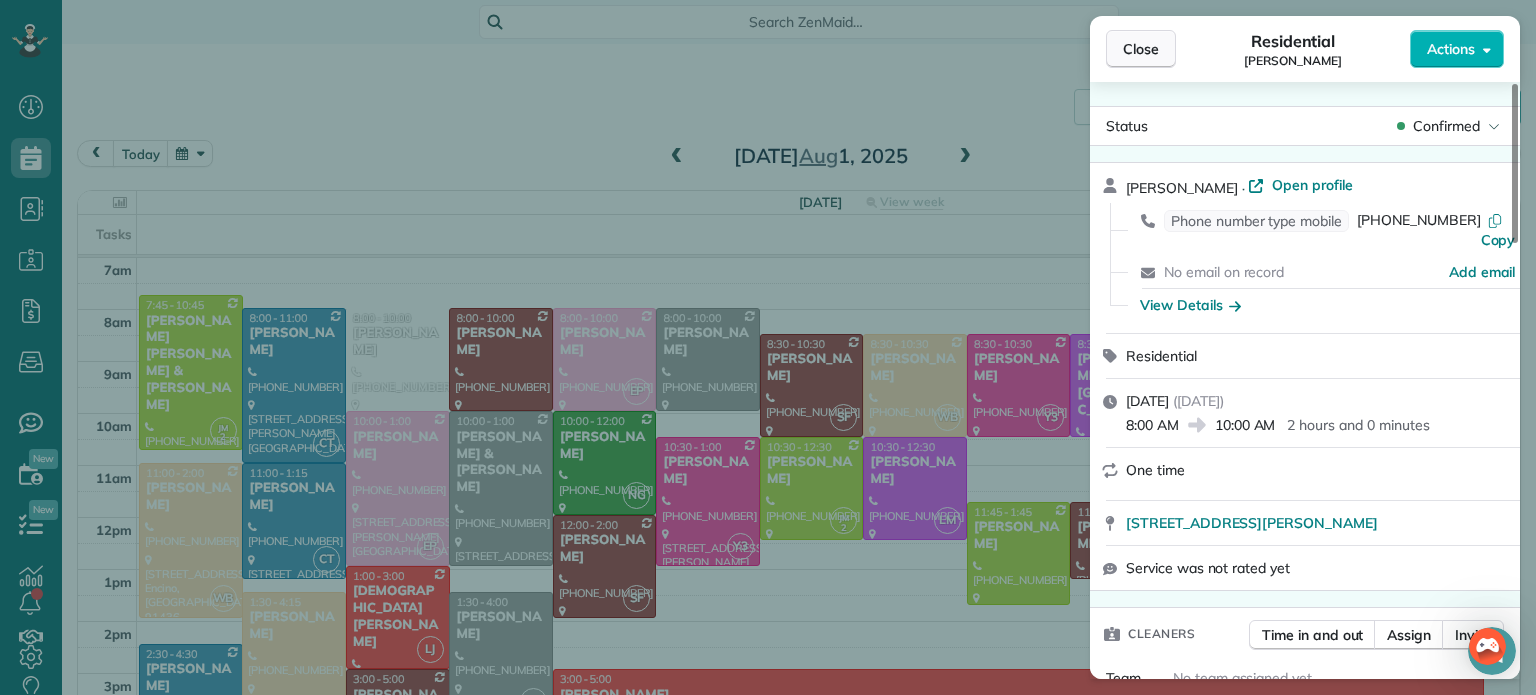 click on "Close" at bounding box center (1141, 49) 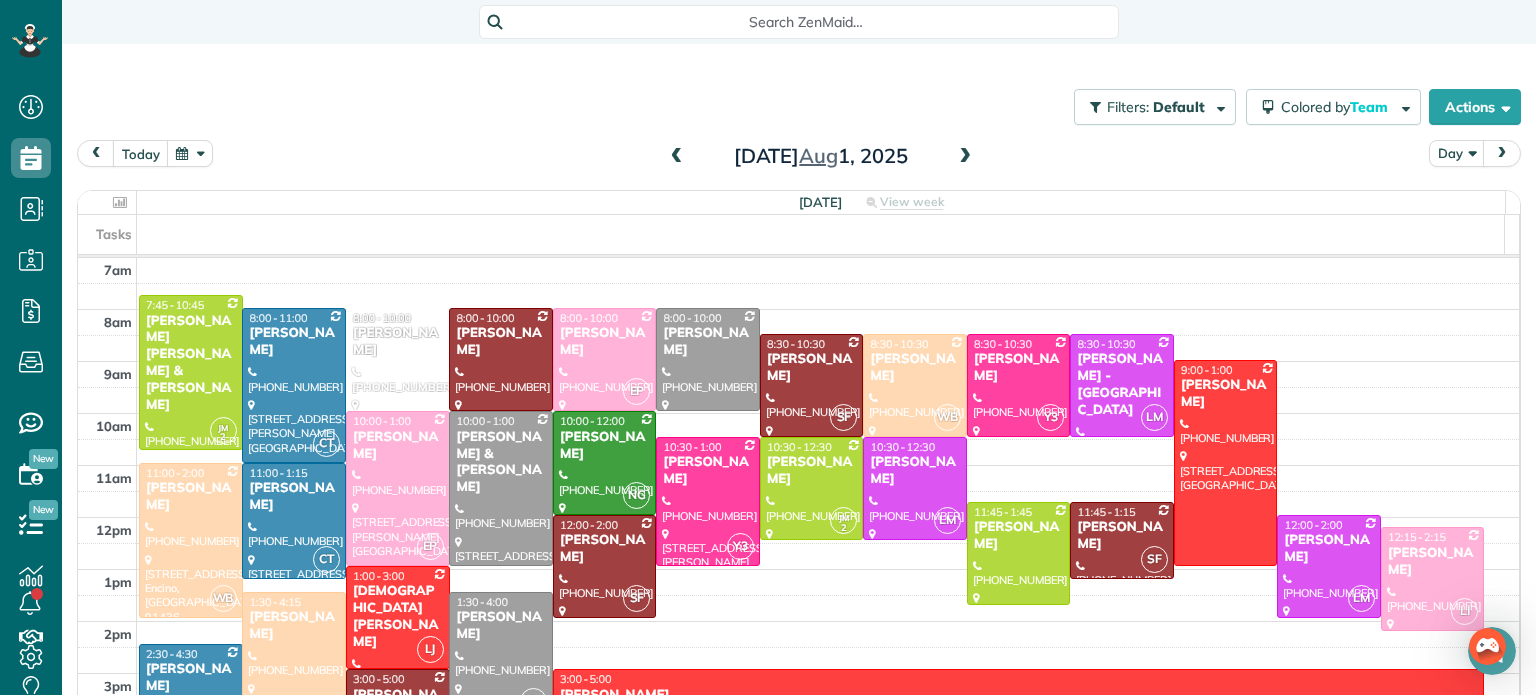 click at bounding box center [677, 157] 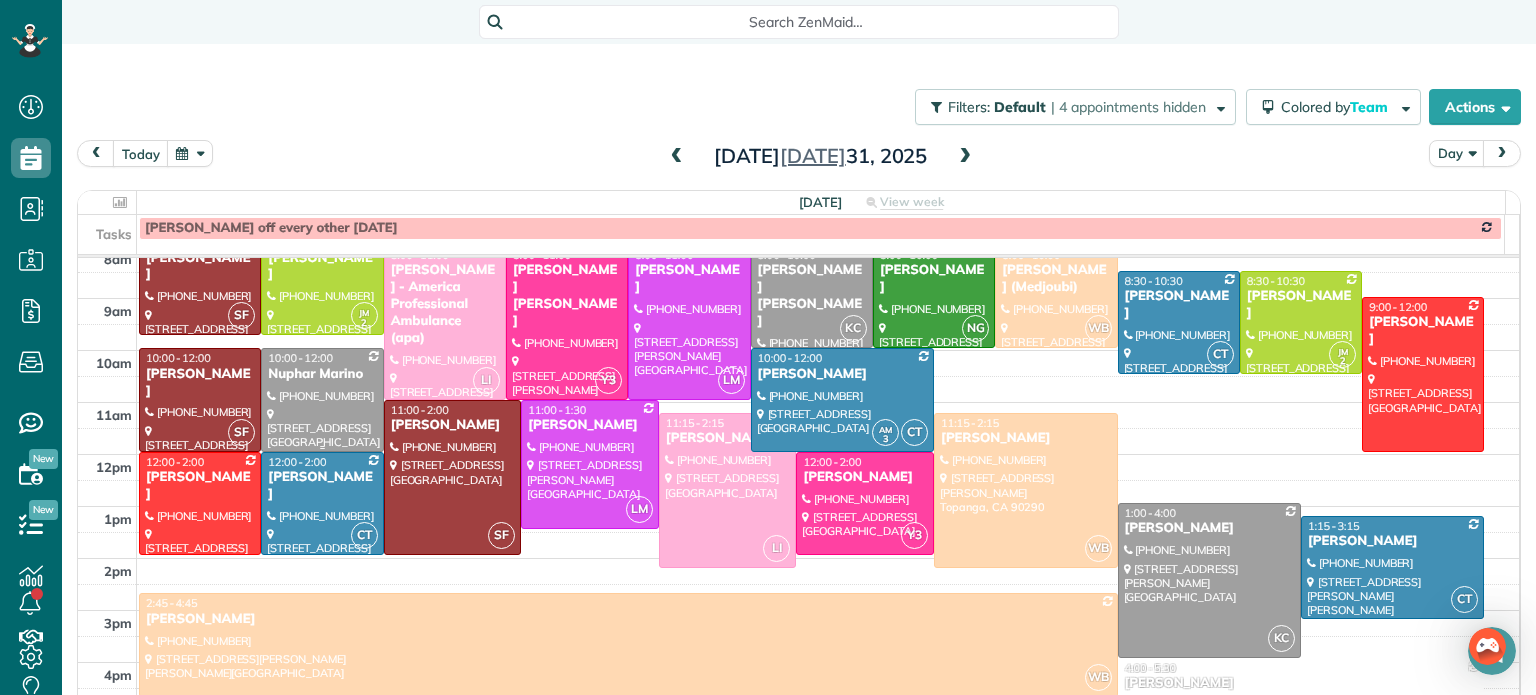 scroll, scrollTop: 224, scrollLeft: 0, axis: vertical 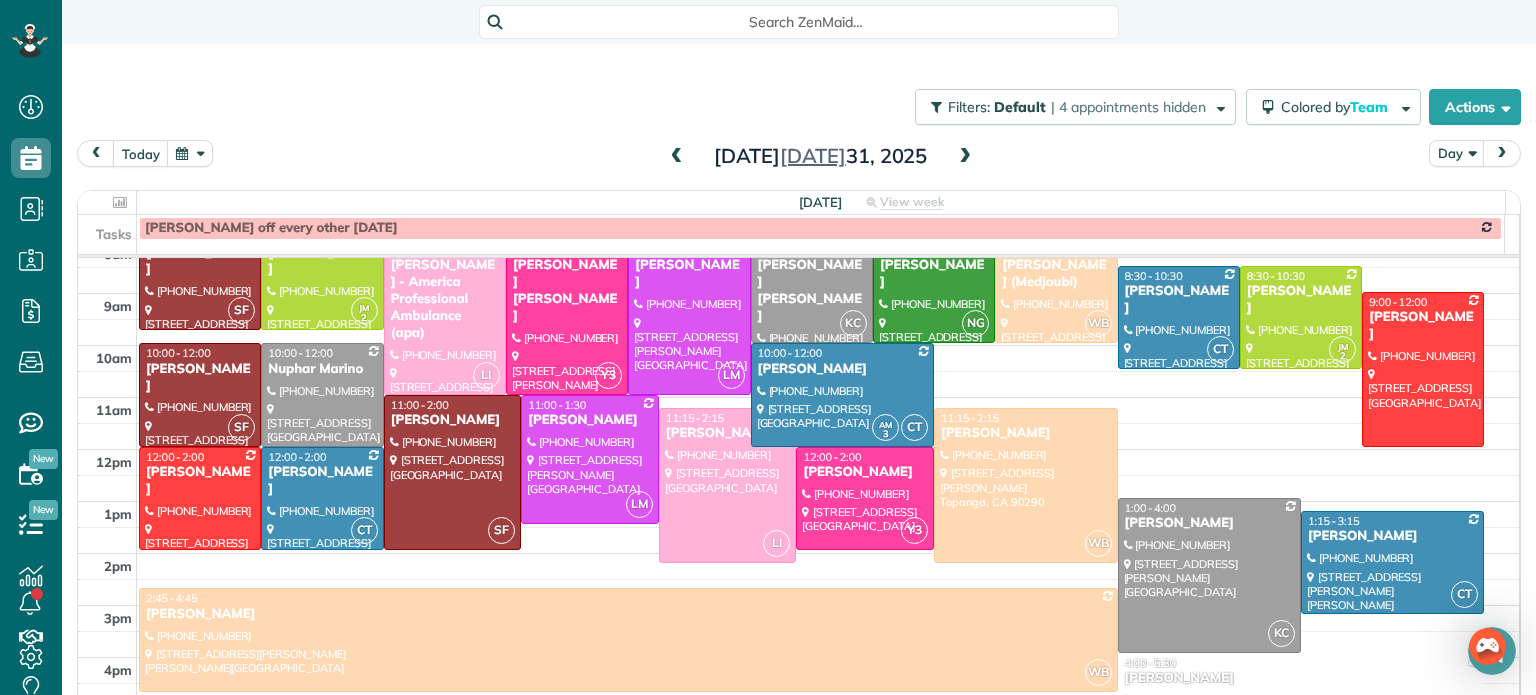 click at bounding box center [965, 157] 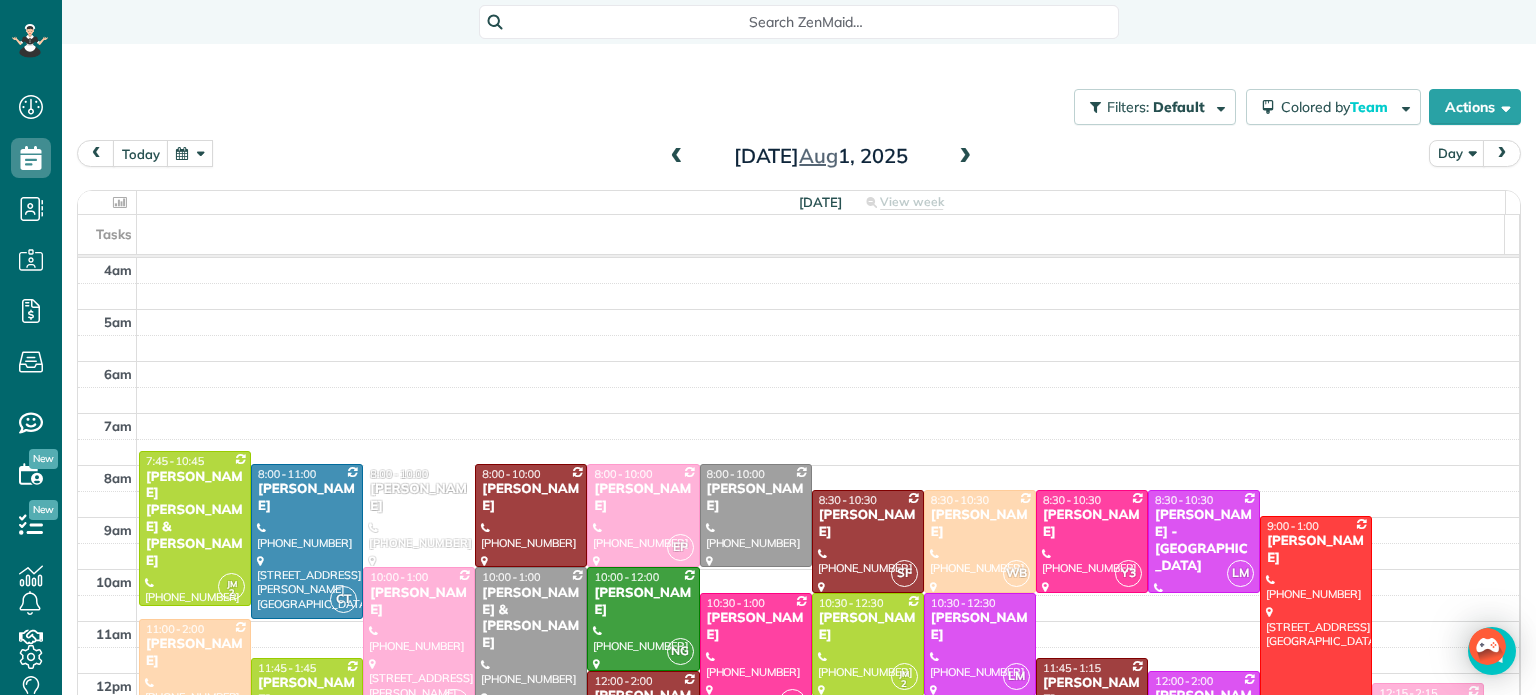 scroll, scrollTop: 0, scrollLeft: 0, axis: both 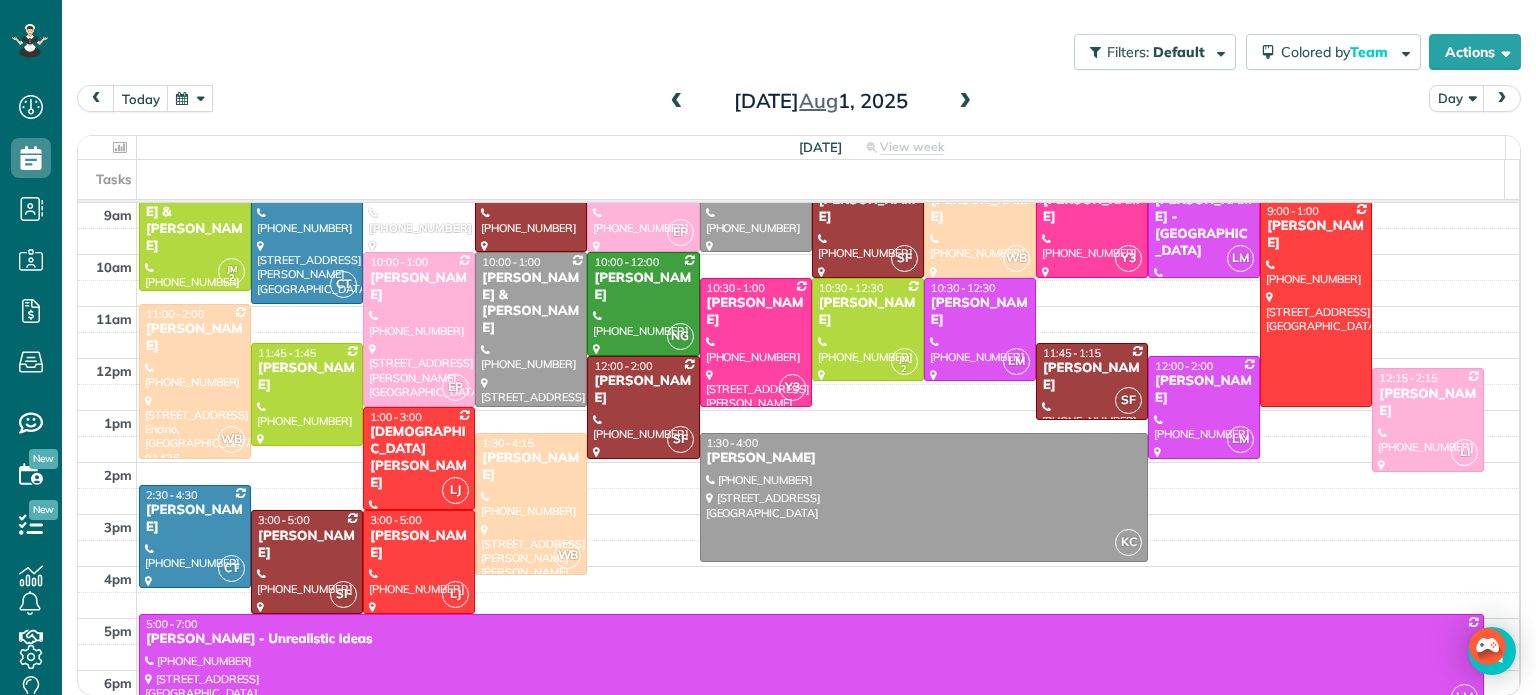 click at bounding box center (965, 102) 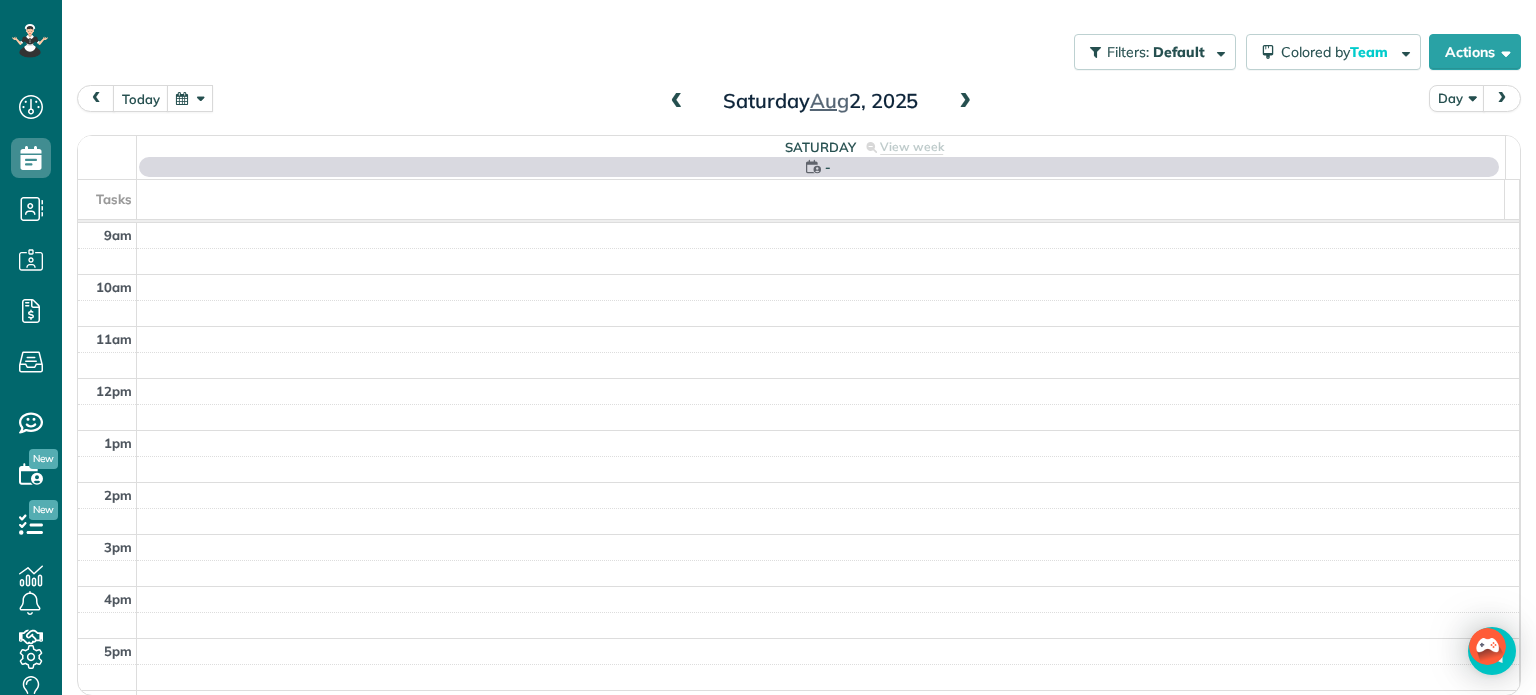scroll, scrollTop: 156, scrollLeft: 0, axis: vertical 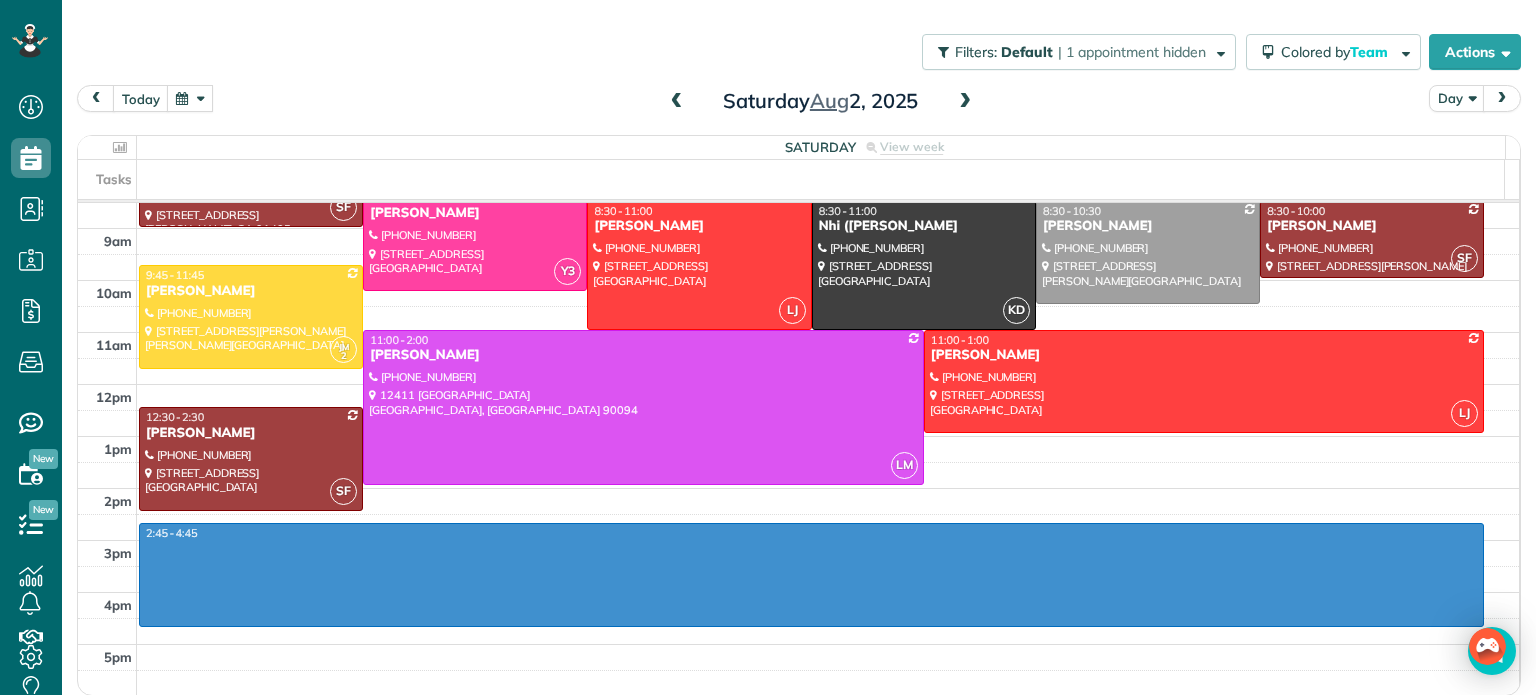 drag, startPoint x: 500, startPoint y: 608, endPoint x: 478, endPoint y: 707, distance: 101.414986 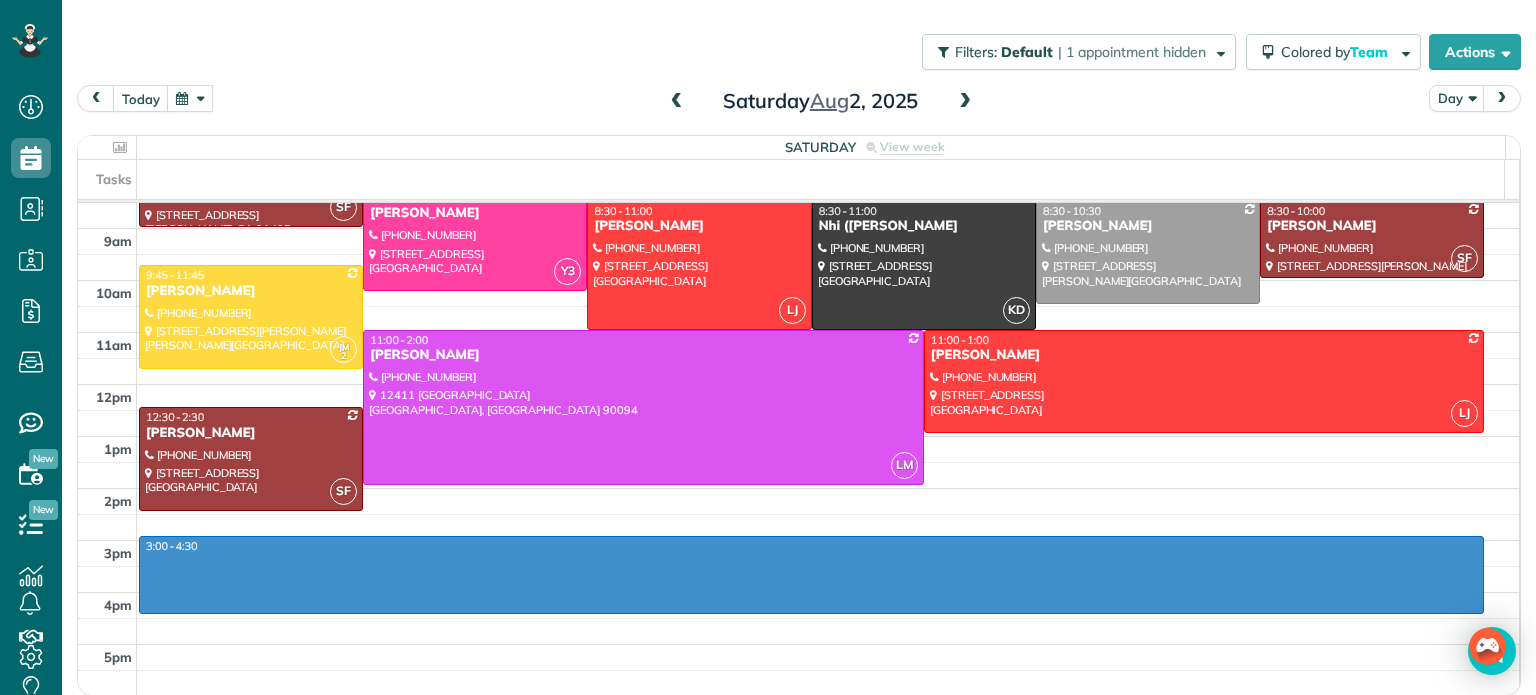 drag, startPoint x: 561, startPoint y: 539, endPoint x: 557, endPoint y: 610, distance: 71.11259 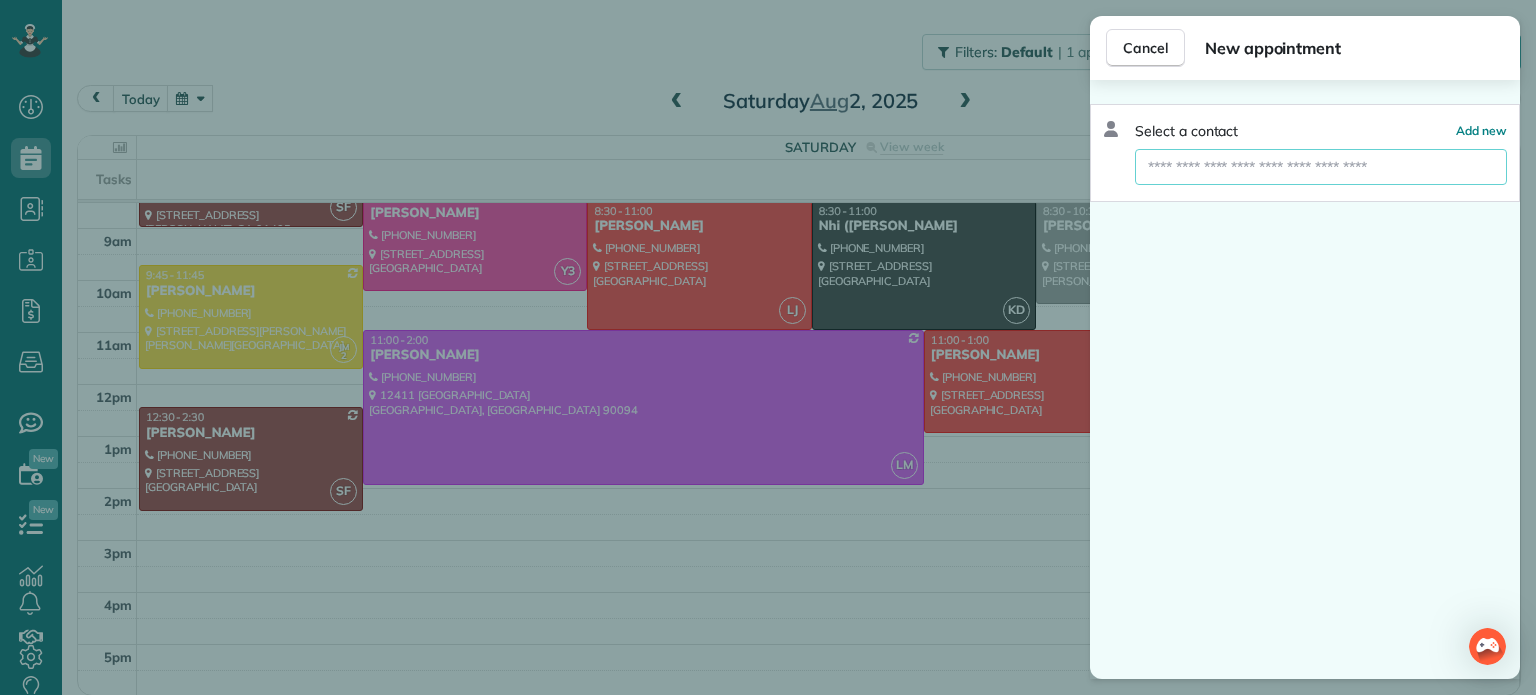 click at bounding box center [1321, 167] 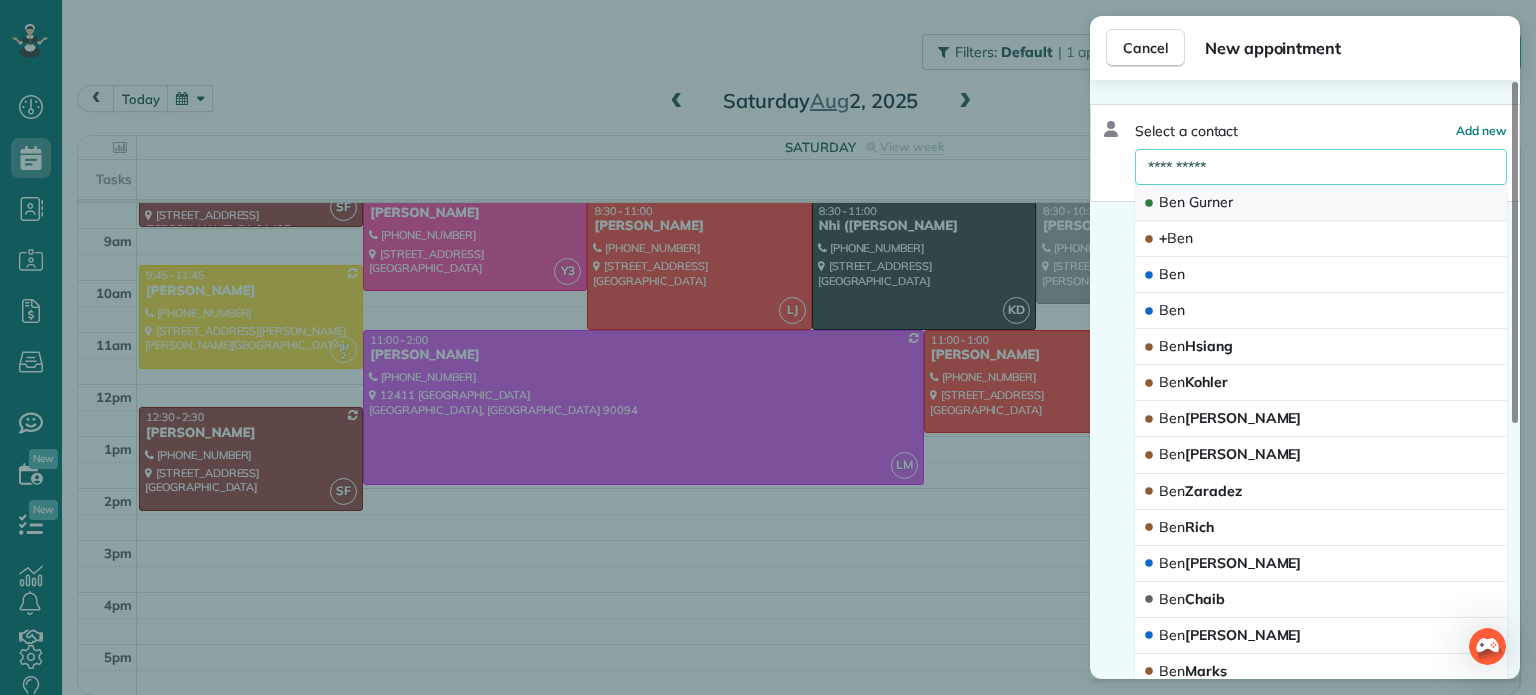 type on "**********" 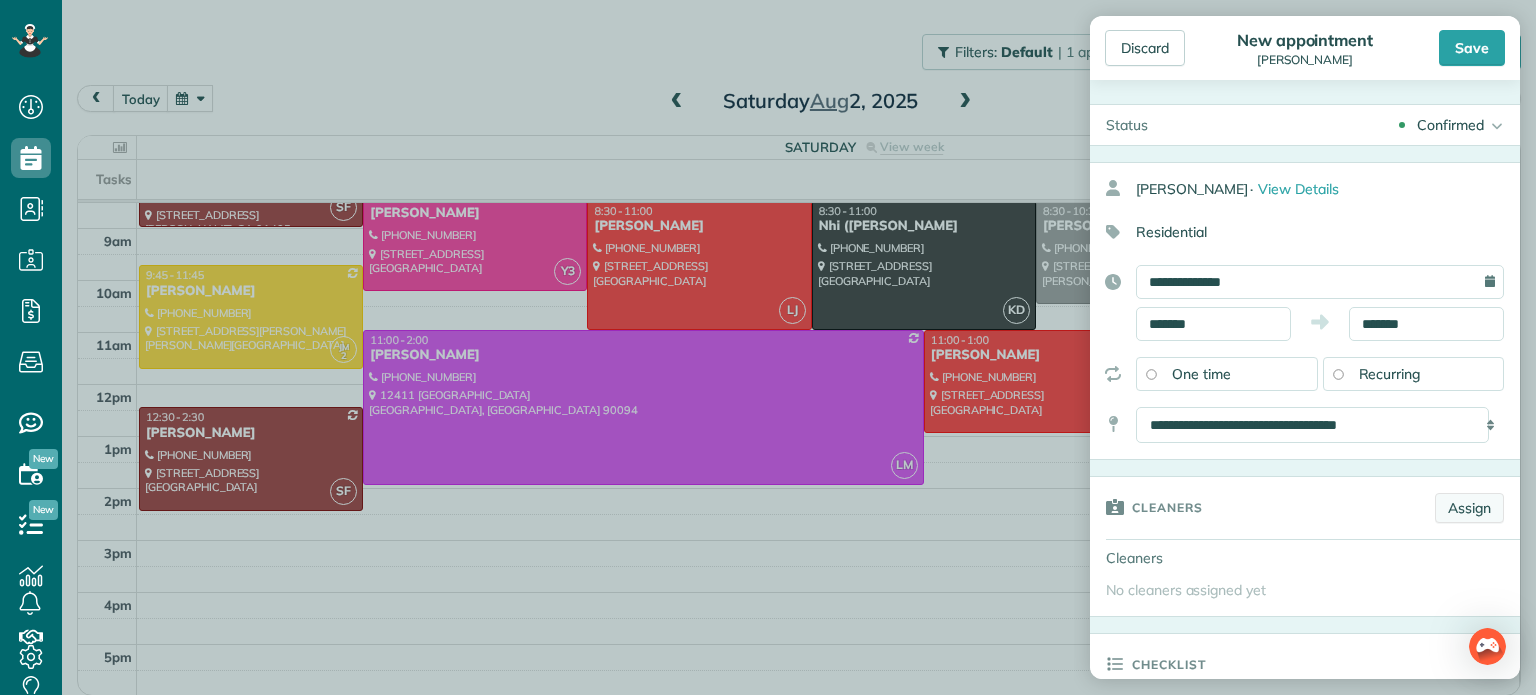 click on "Assign" at bounding box center [1469, 508] 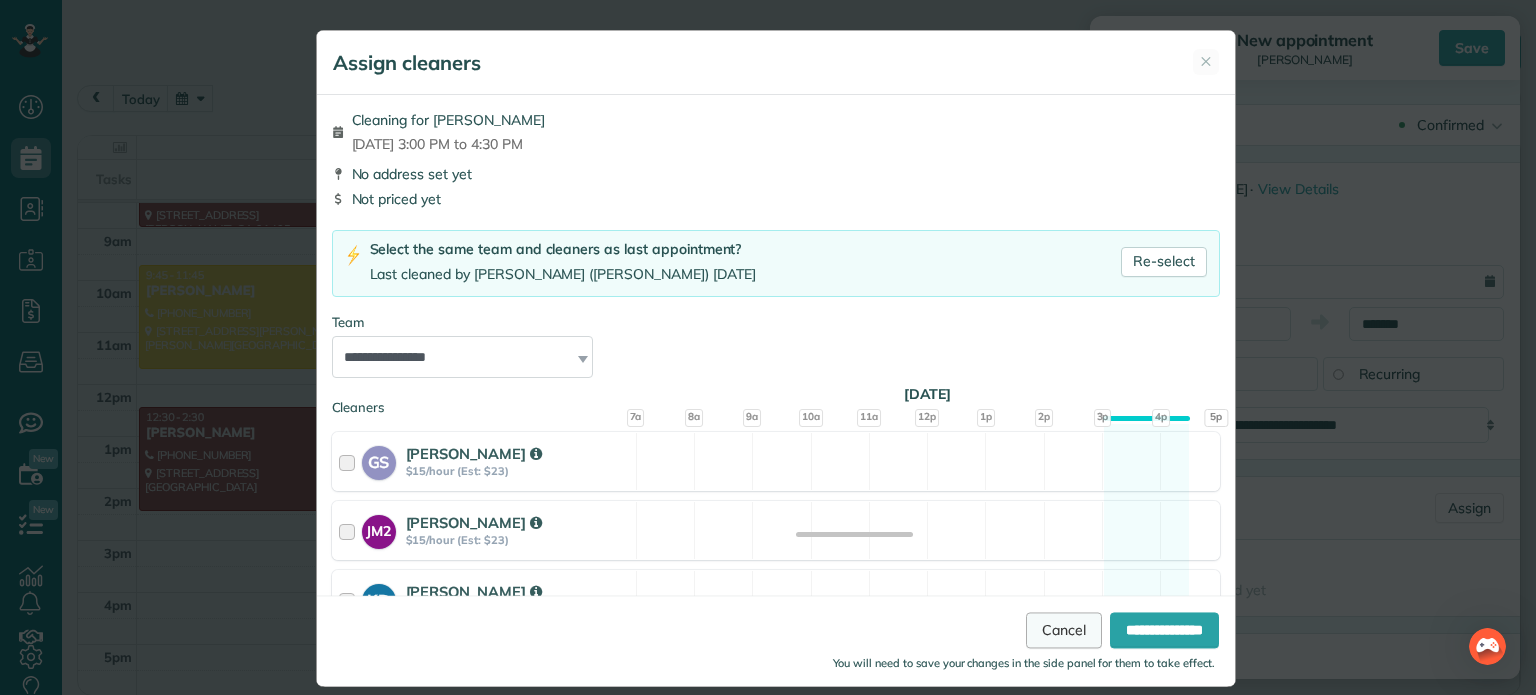 click on "Cancel" at bounding box center (1064, 631) 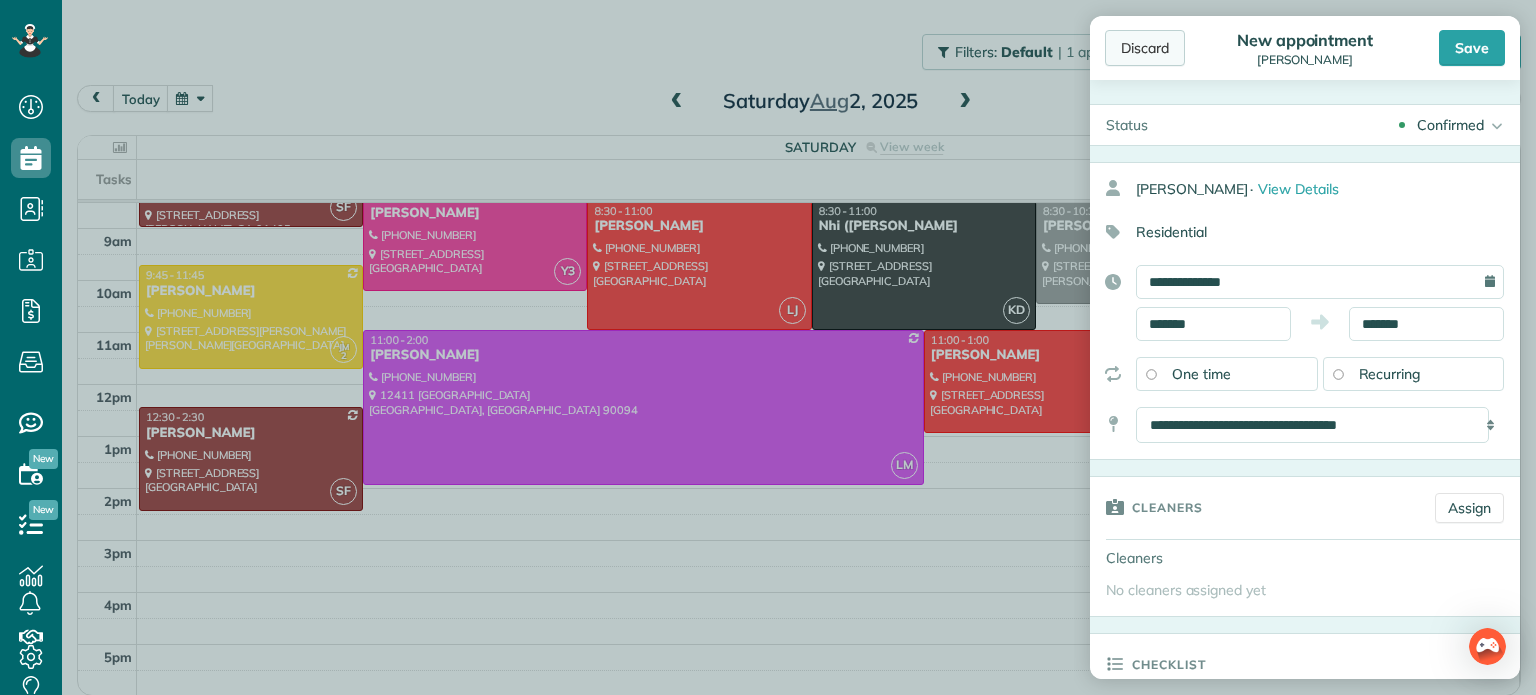 click on "Discard" at bounding box center (1145, 48) 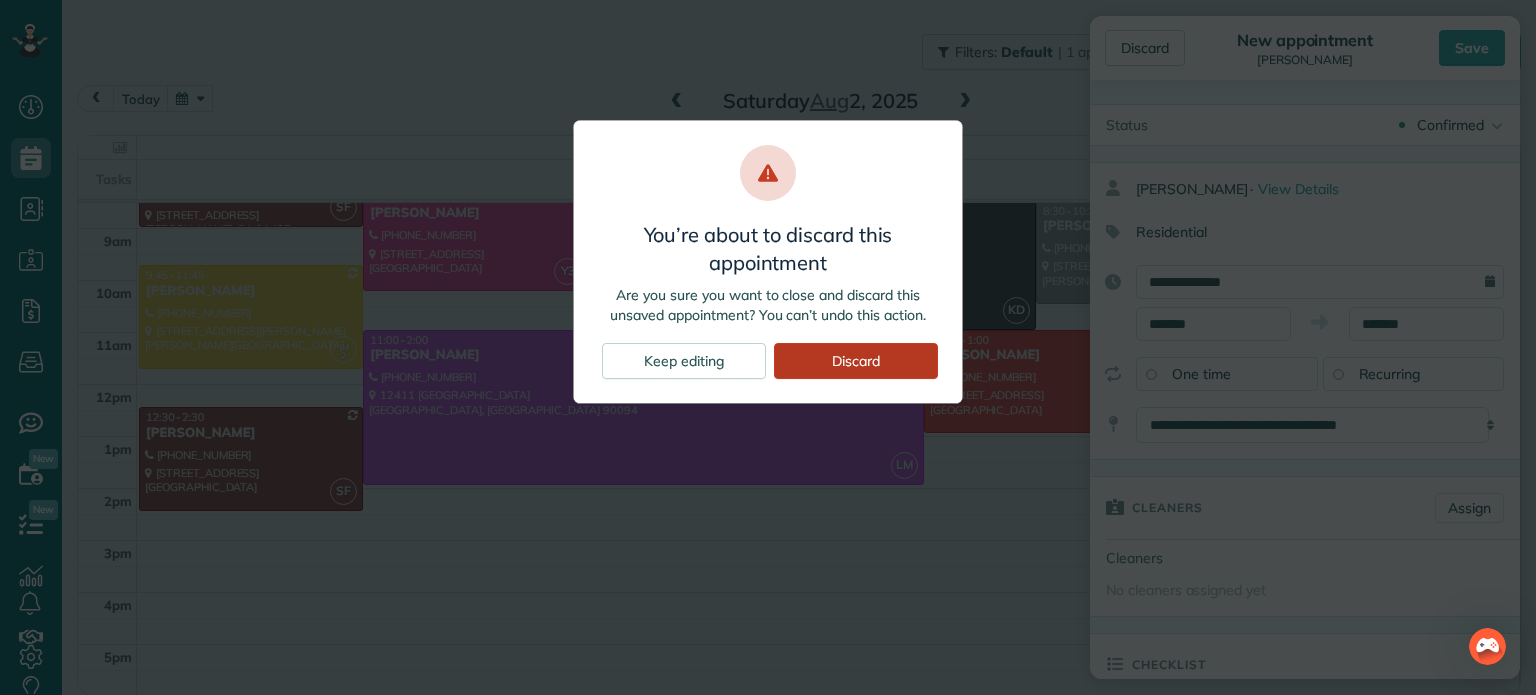 click on "Discard" at bounding box center (856, 361) 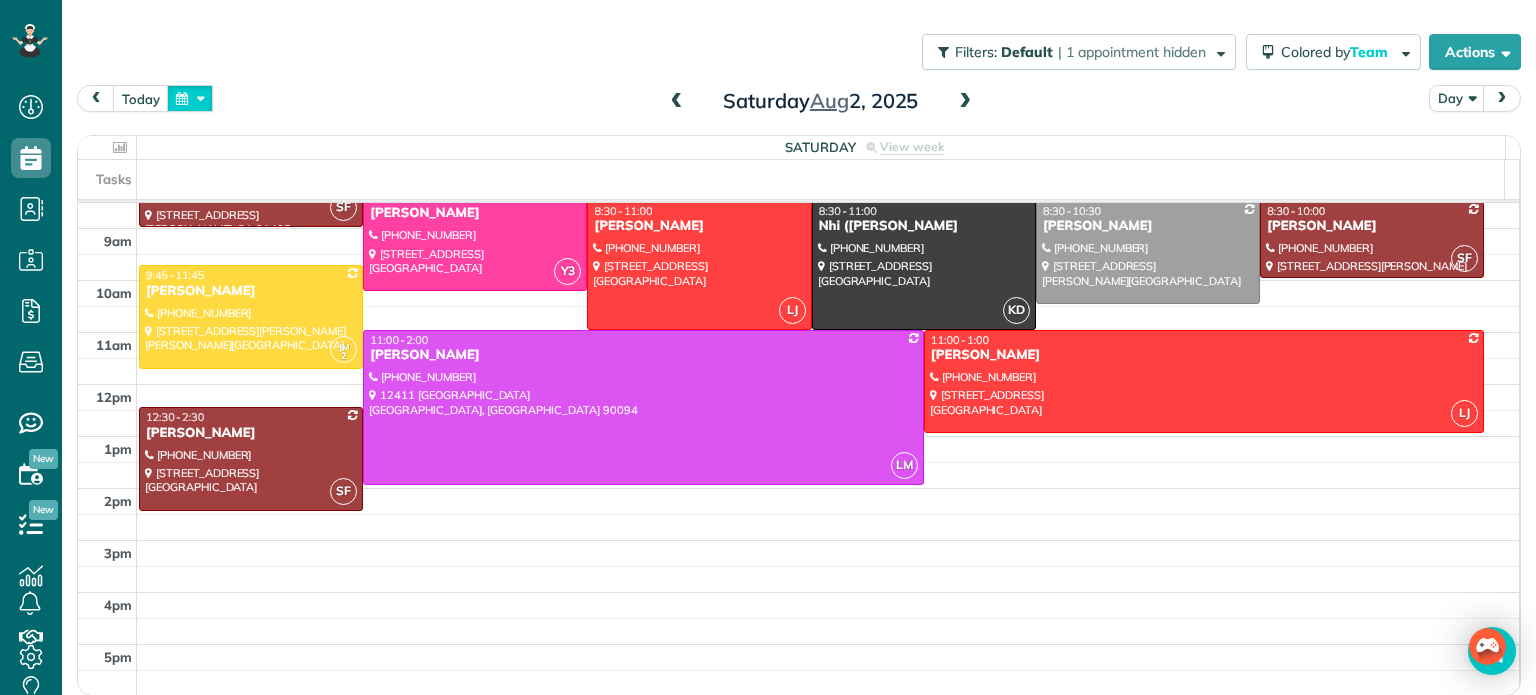 click at bounding box center (190, 98) 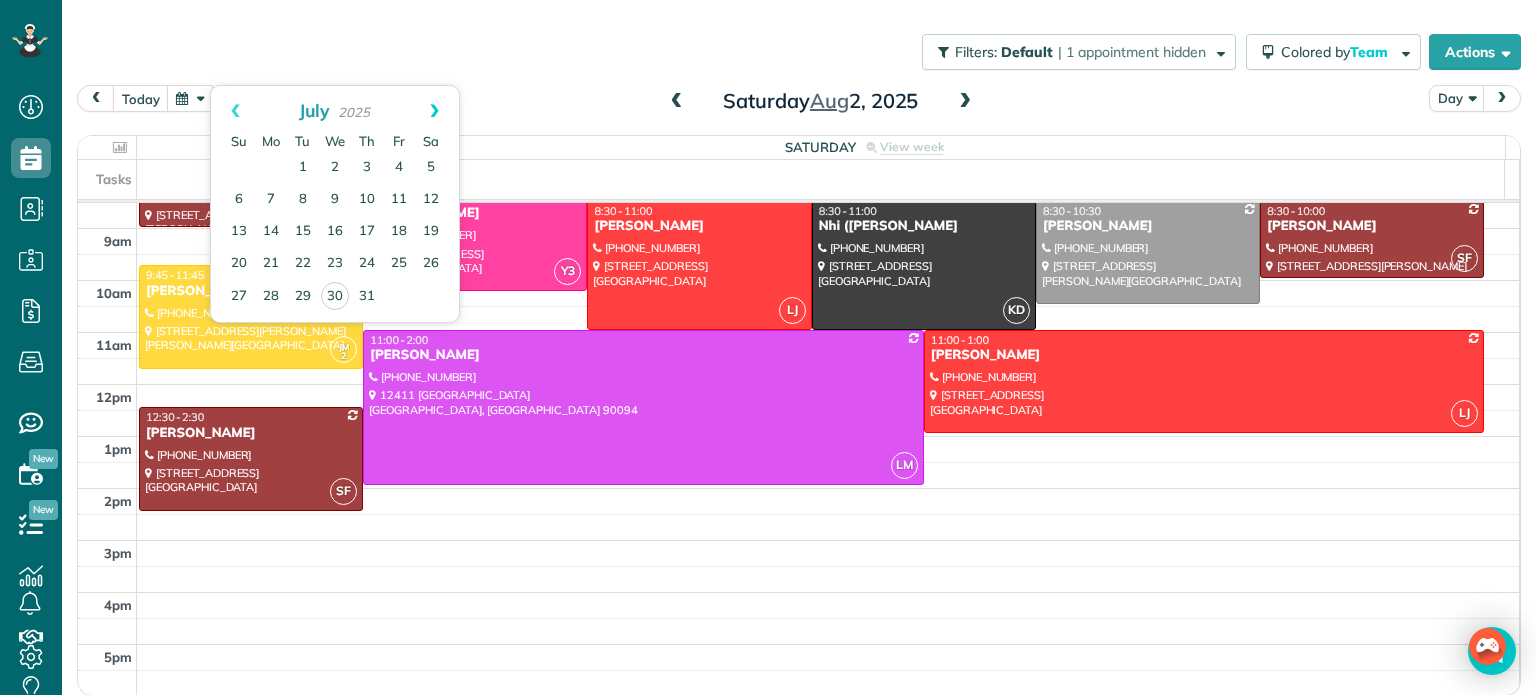 click on "Next" at bounding box center (434, 111) 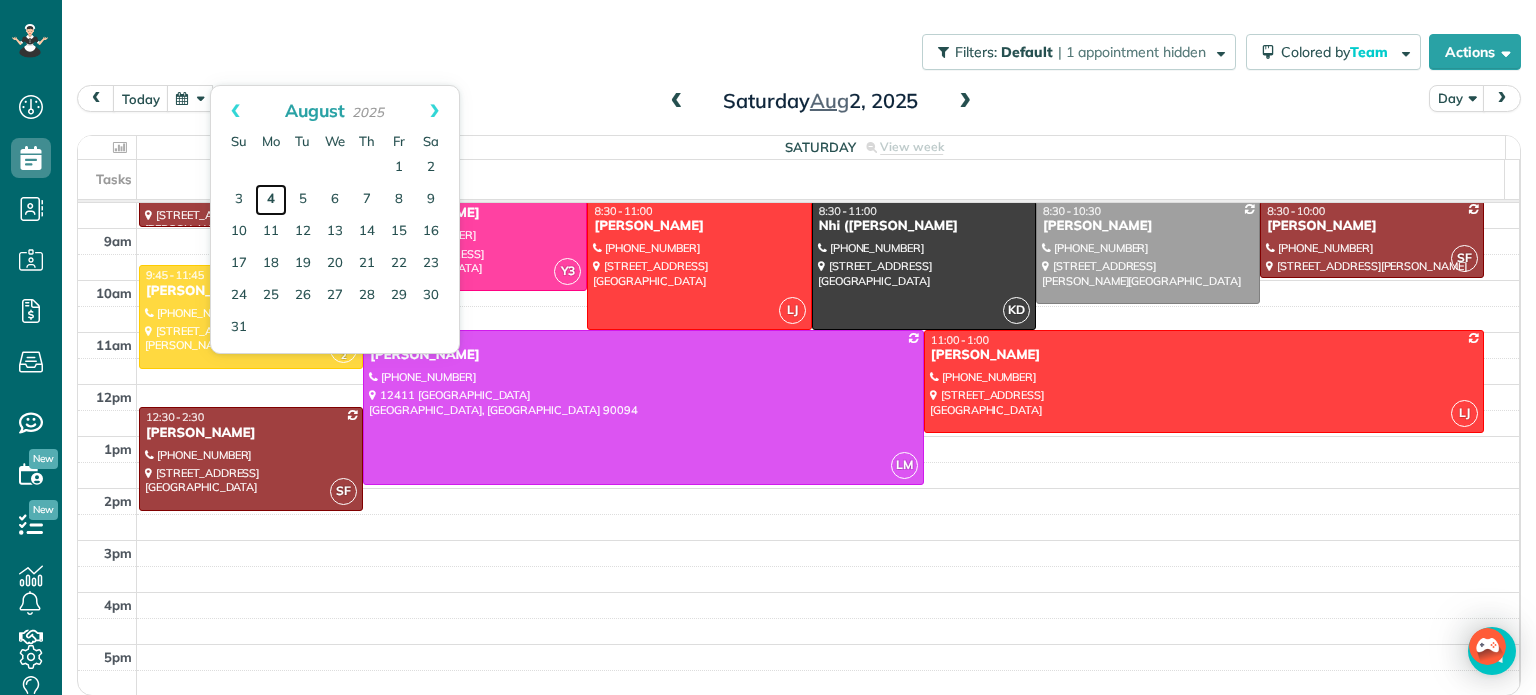 click on "4" at bounding box center (271, 200) 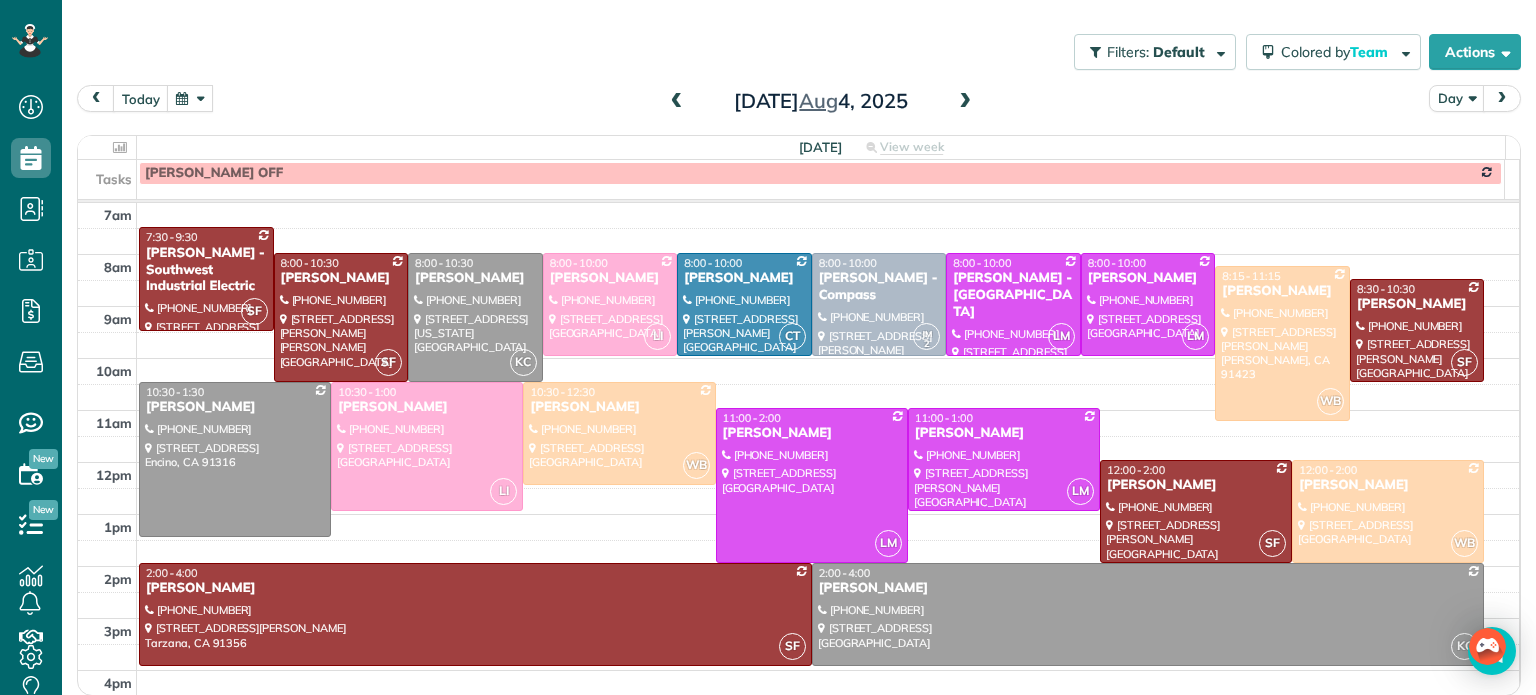 click at bounding box center [965, 102] 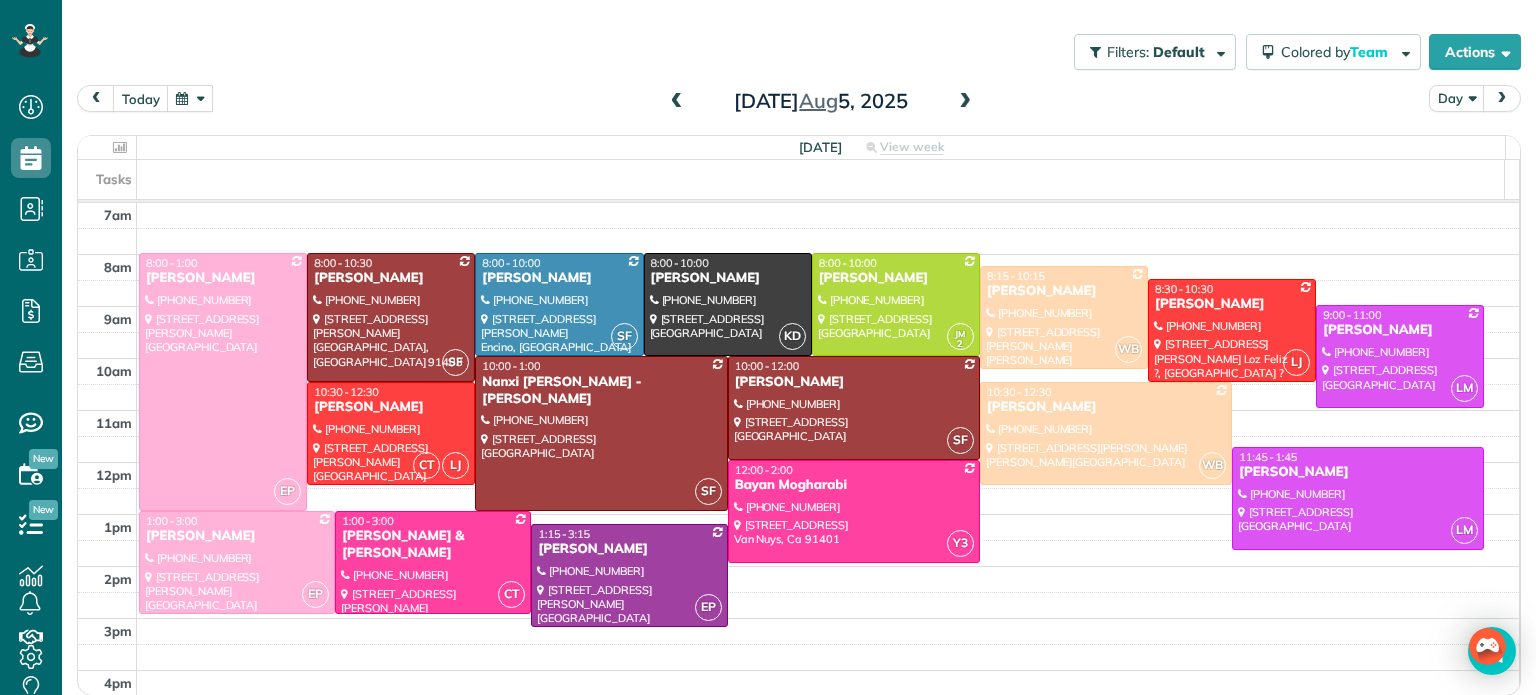 click at bounding box center (965, 102) 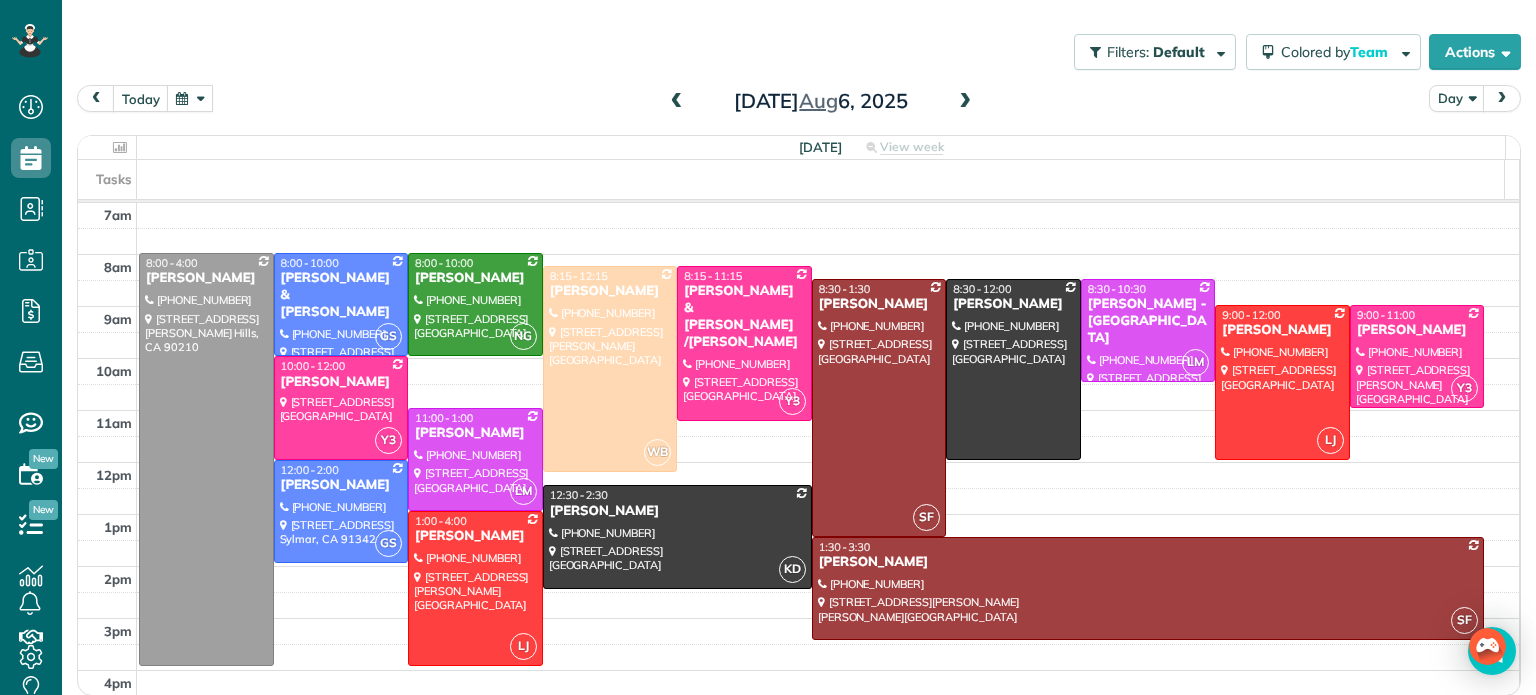 click at bounding box center [965, 102] 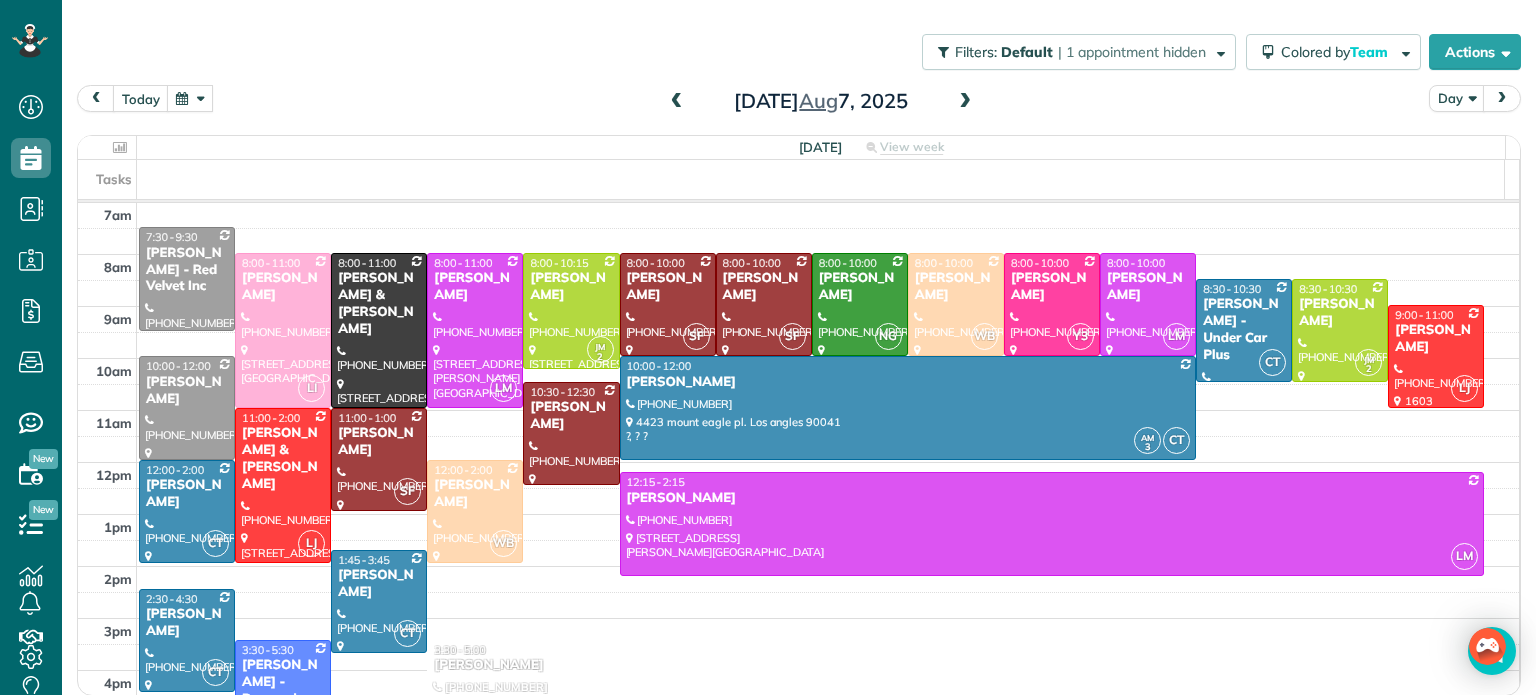 click at bounding box center (190, 98) 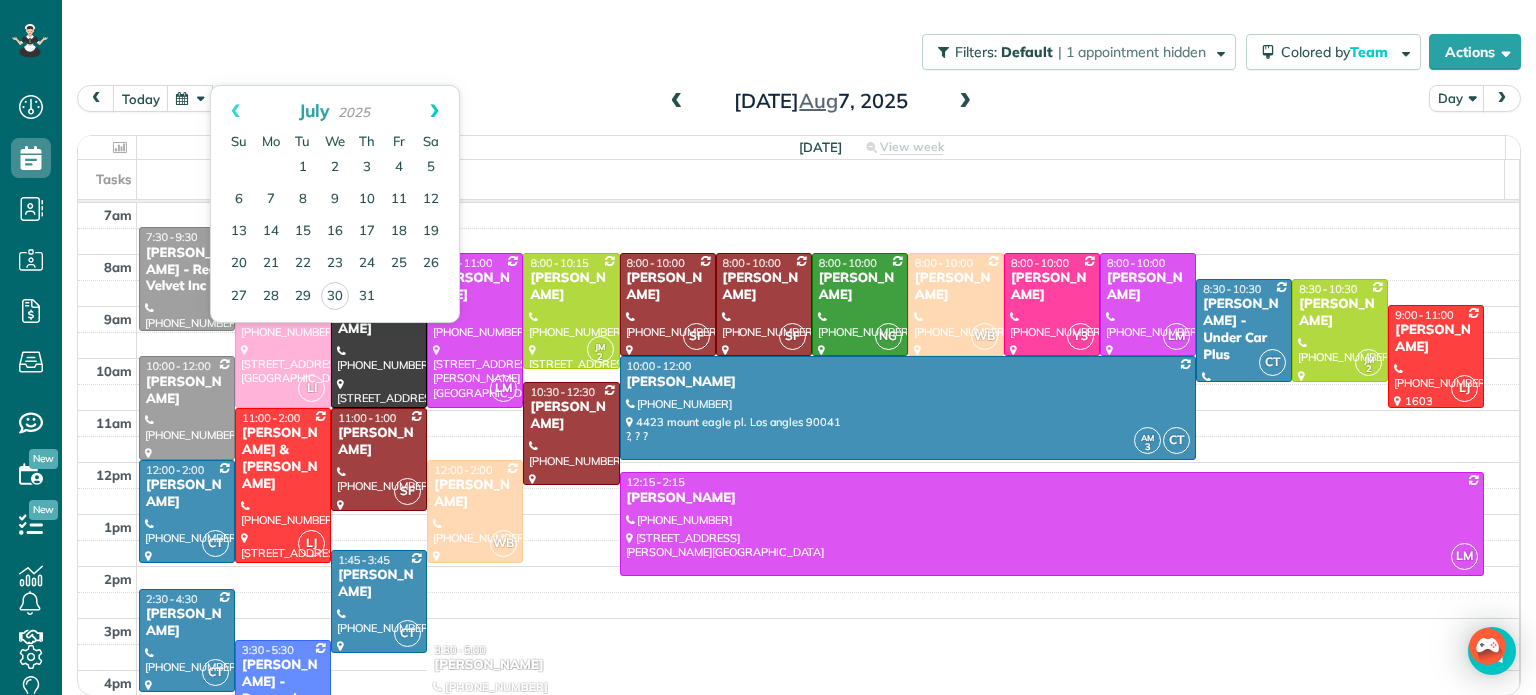 click on "Next" at bounding box center (434, 111) 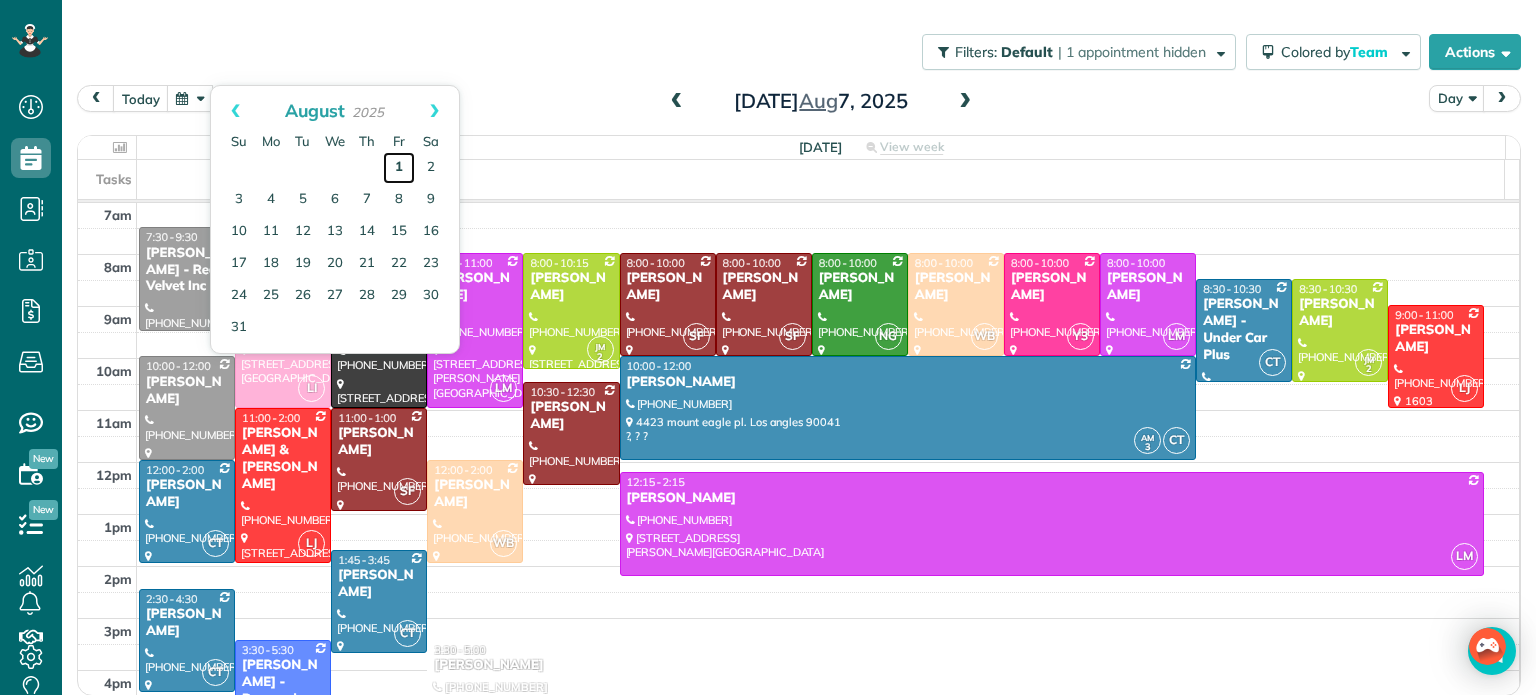 click on "1" at bounding box center (399, 168) 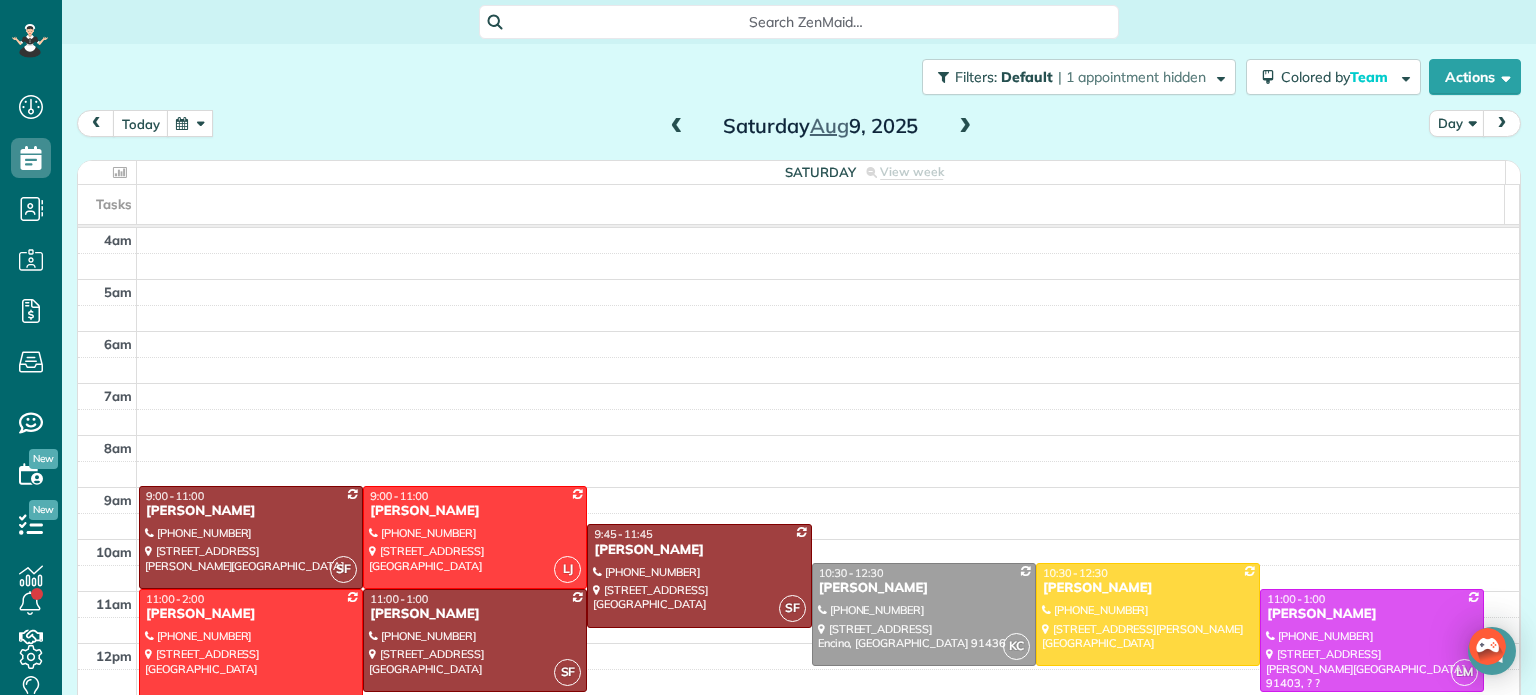 scroll, scrollTop: 0, scrollLeft: 0, axis: both 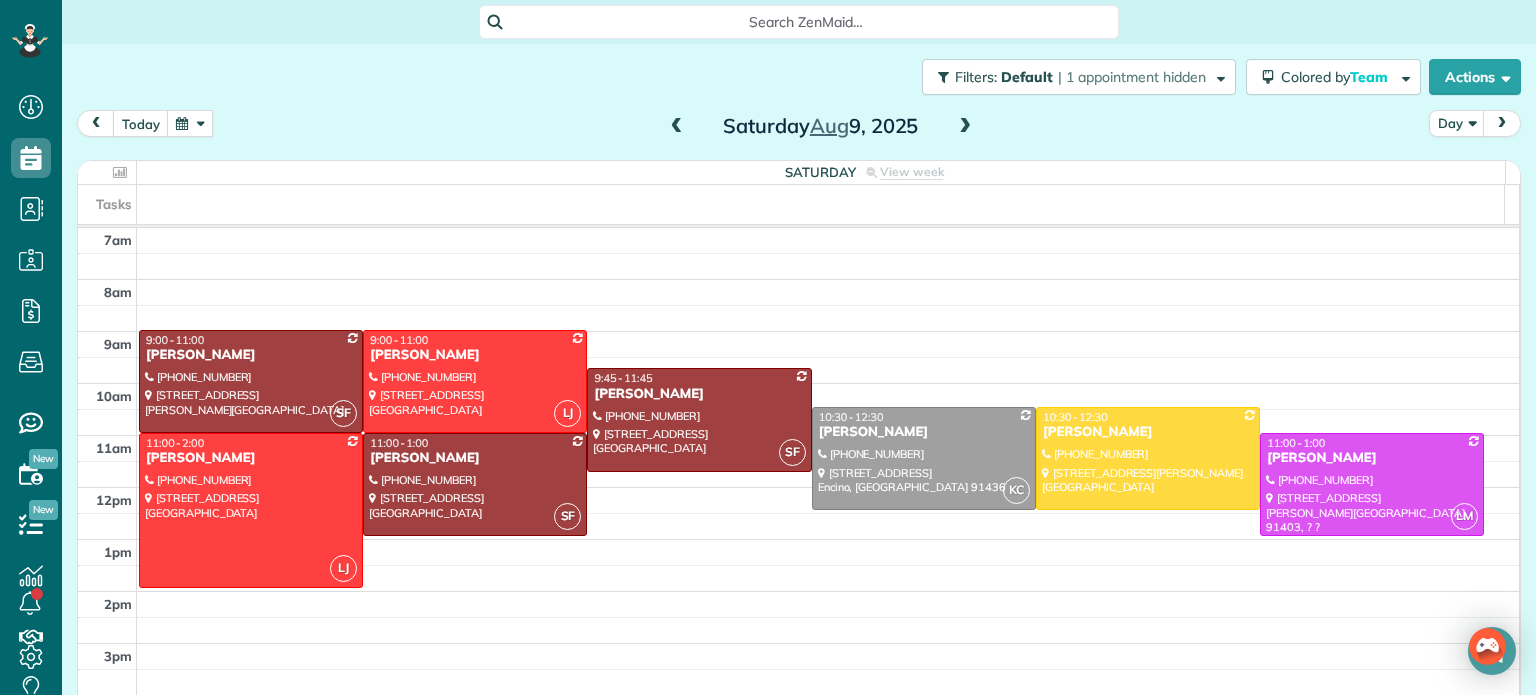 click at bounding box center [965, 127] 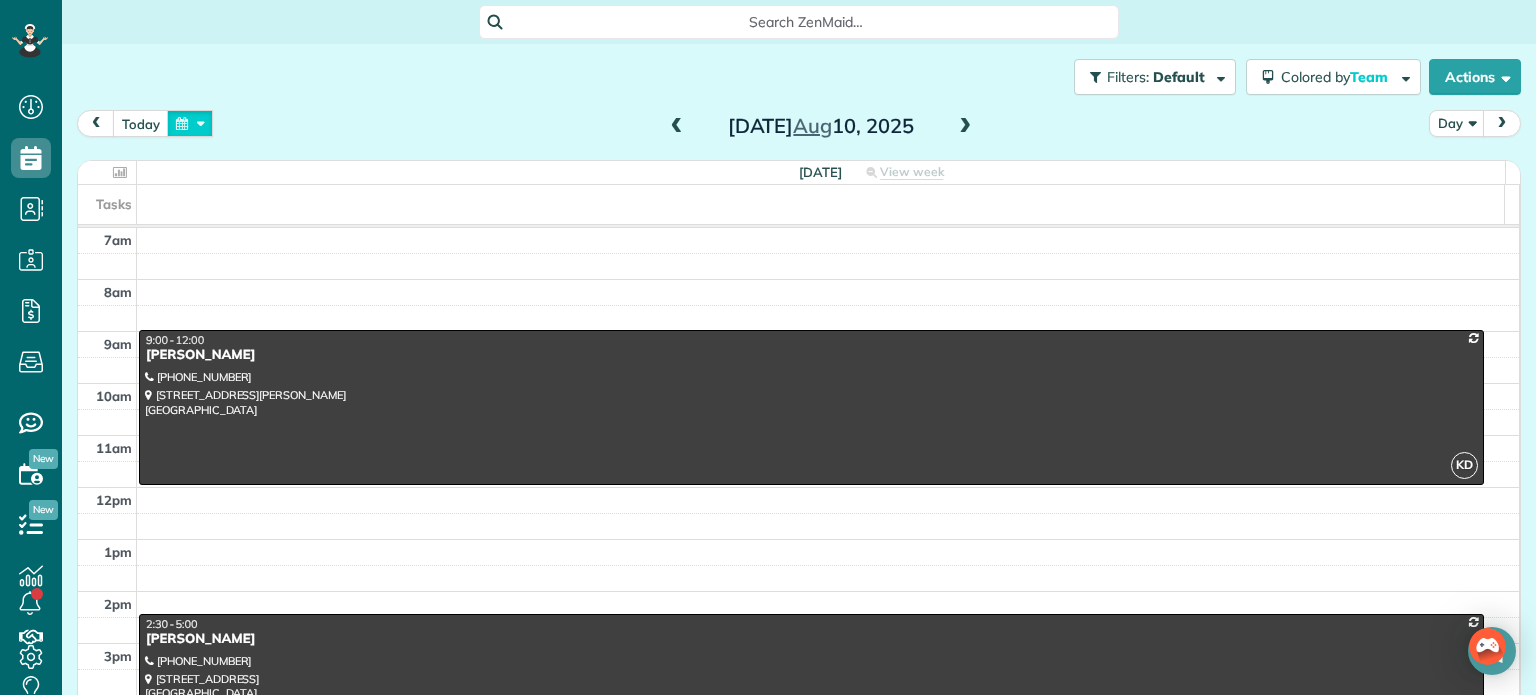 click at bounding box center [190, 123] 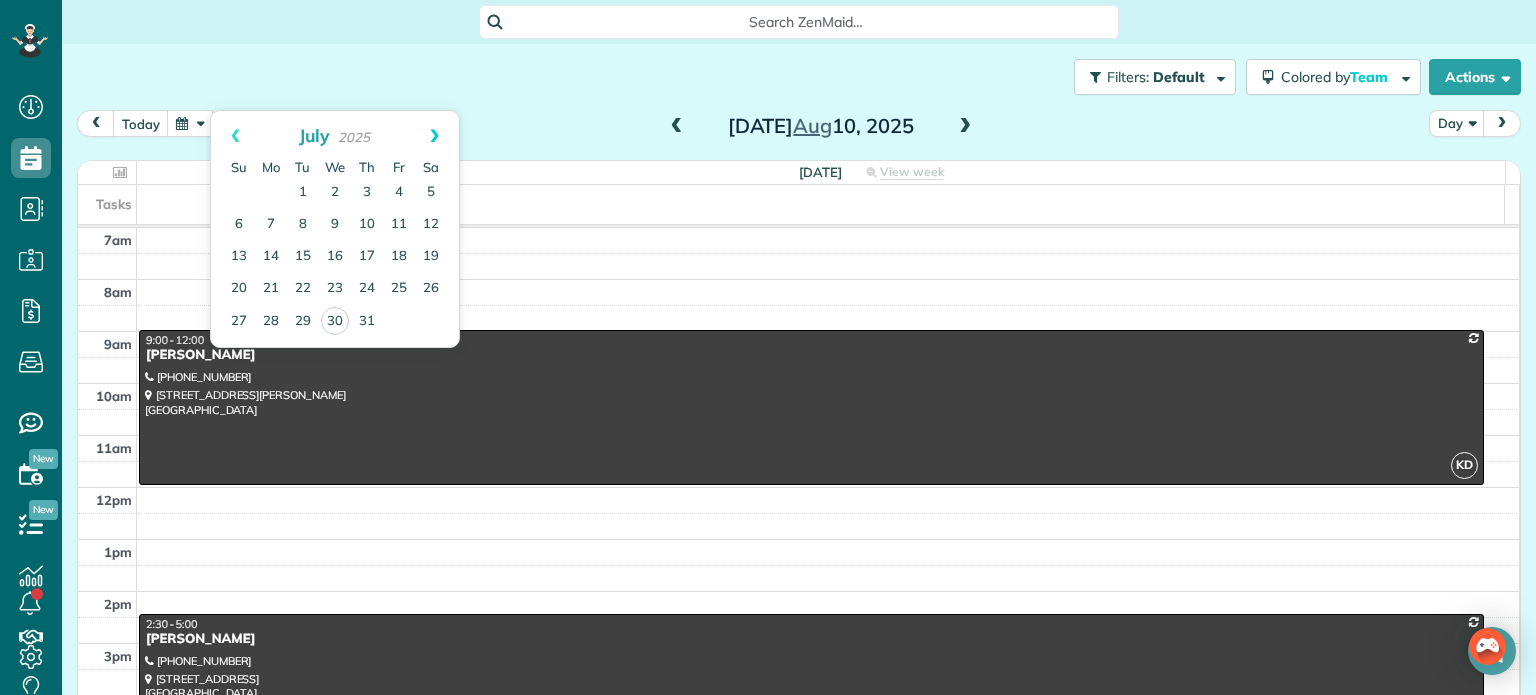 click on "Next" at bounding box center (434, 136) 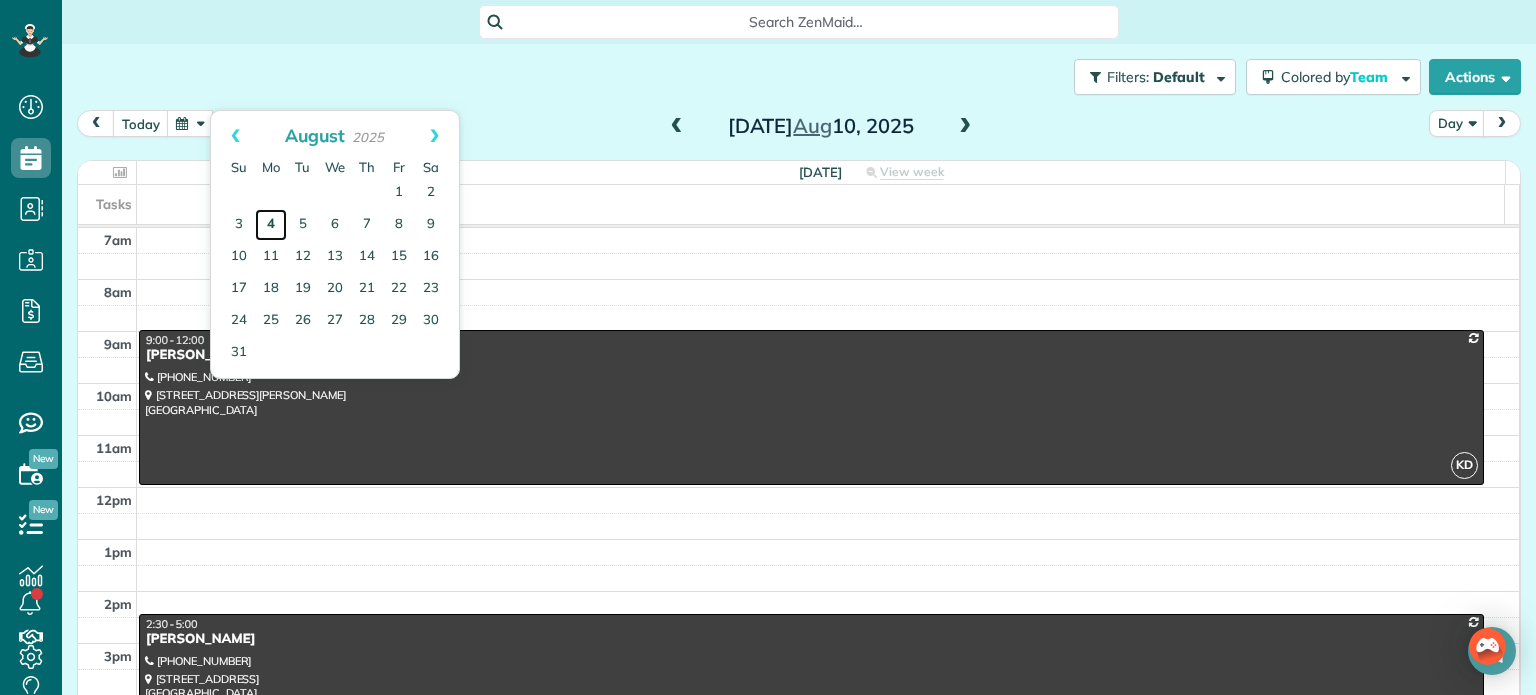 click on "4" at bounding box center [271, 225] 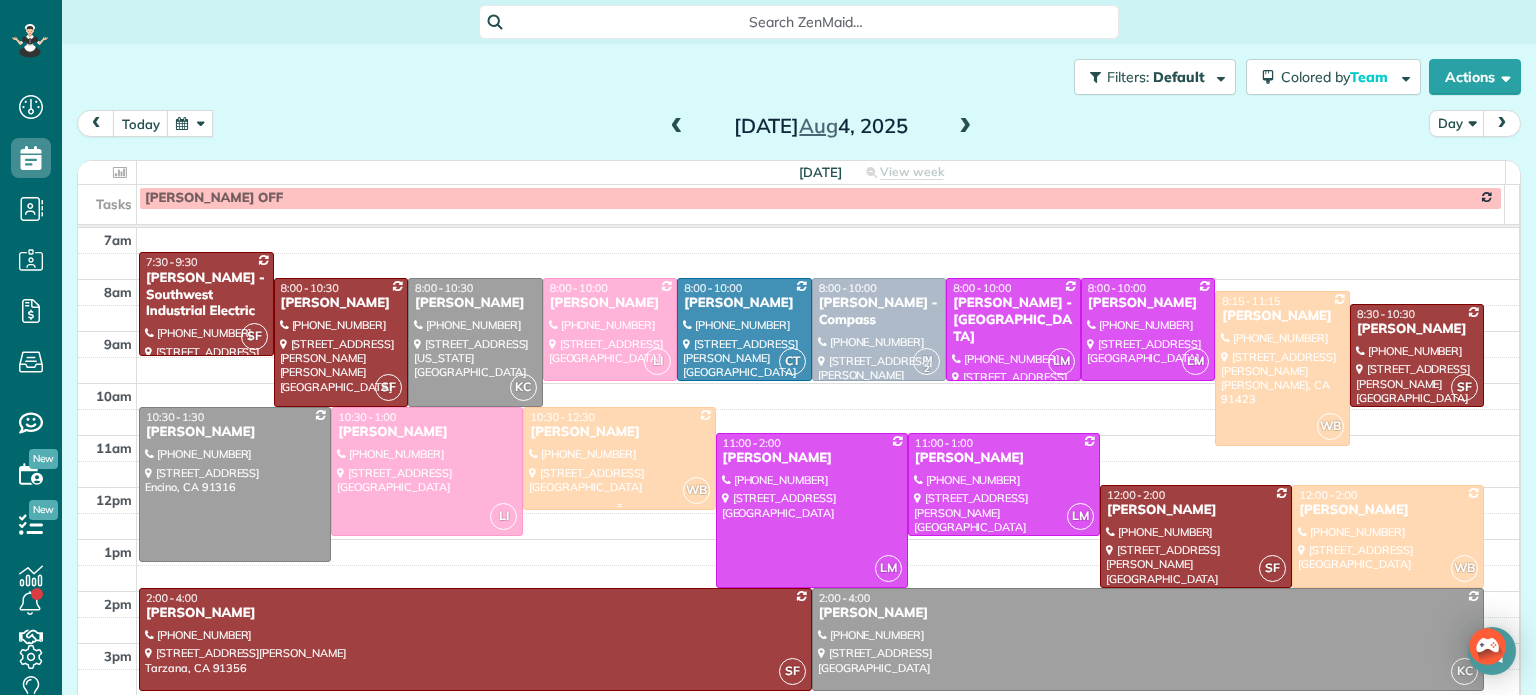 click at bounding box center (619, 458) 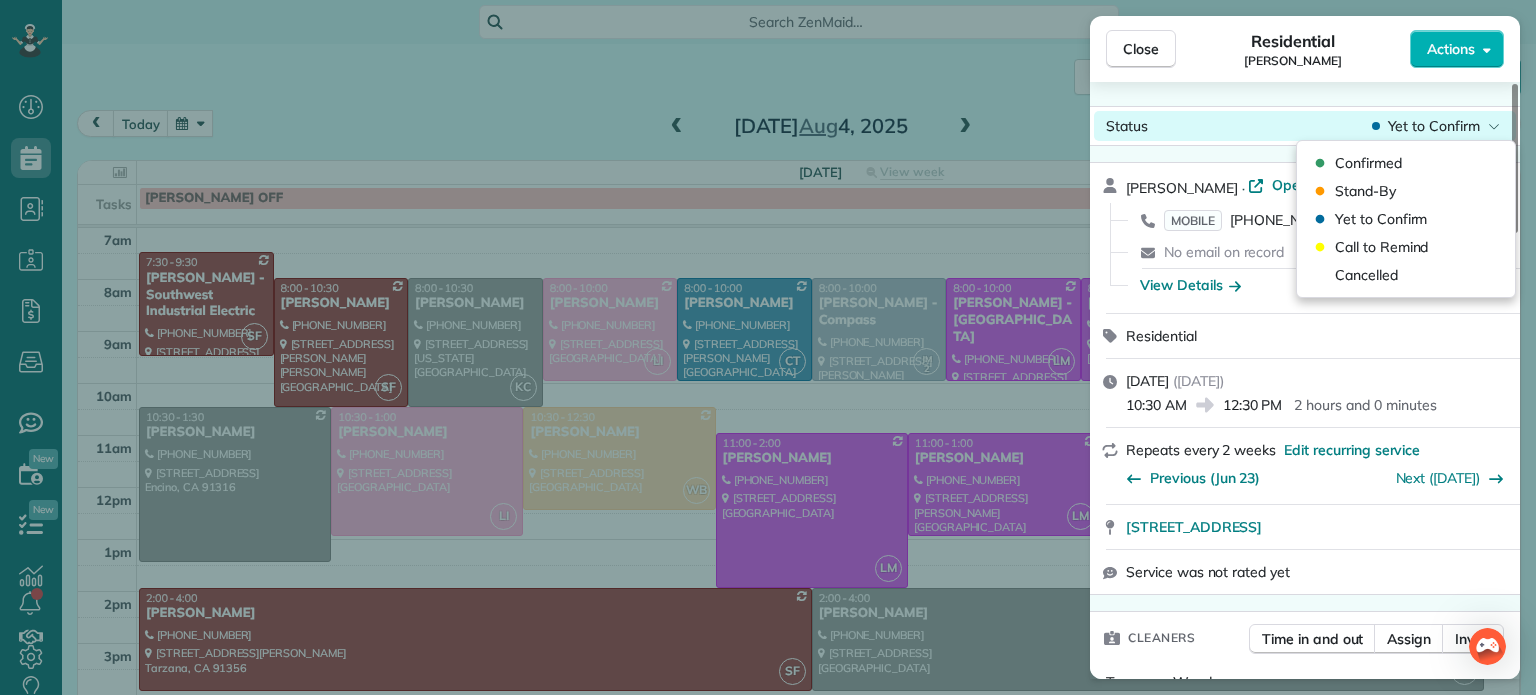 click on "Yet to Confirm" at bounding box center (1434, 126) 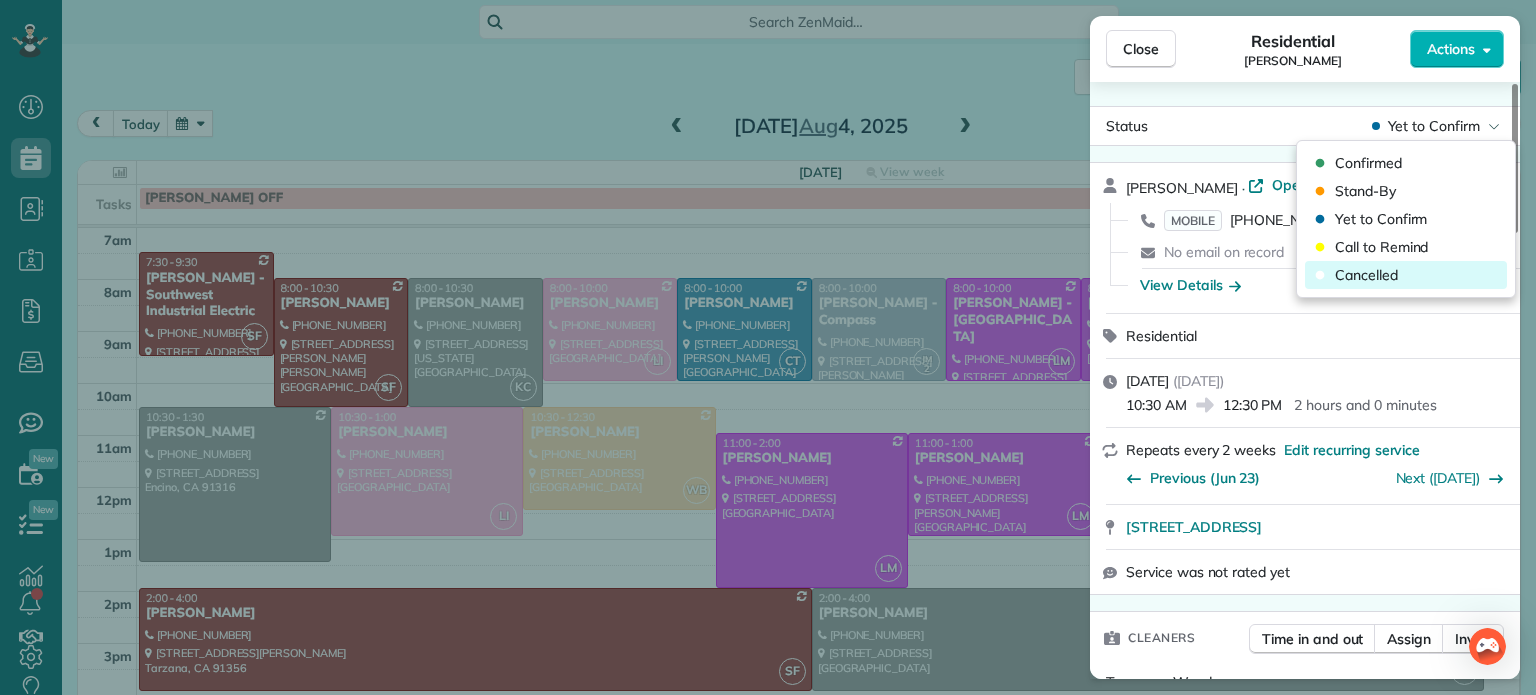 click on "Cancelled" at bounding box center (1366, 275) 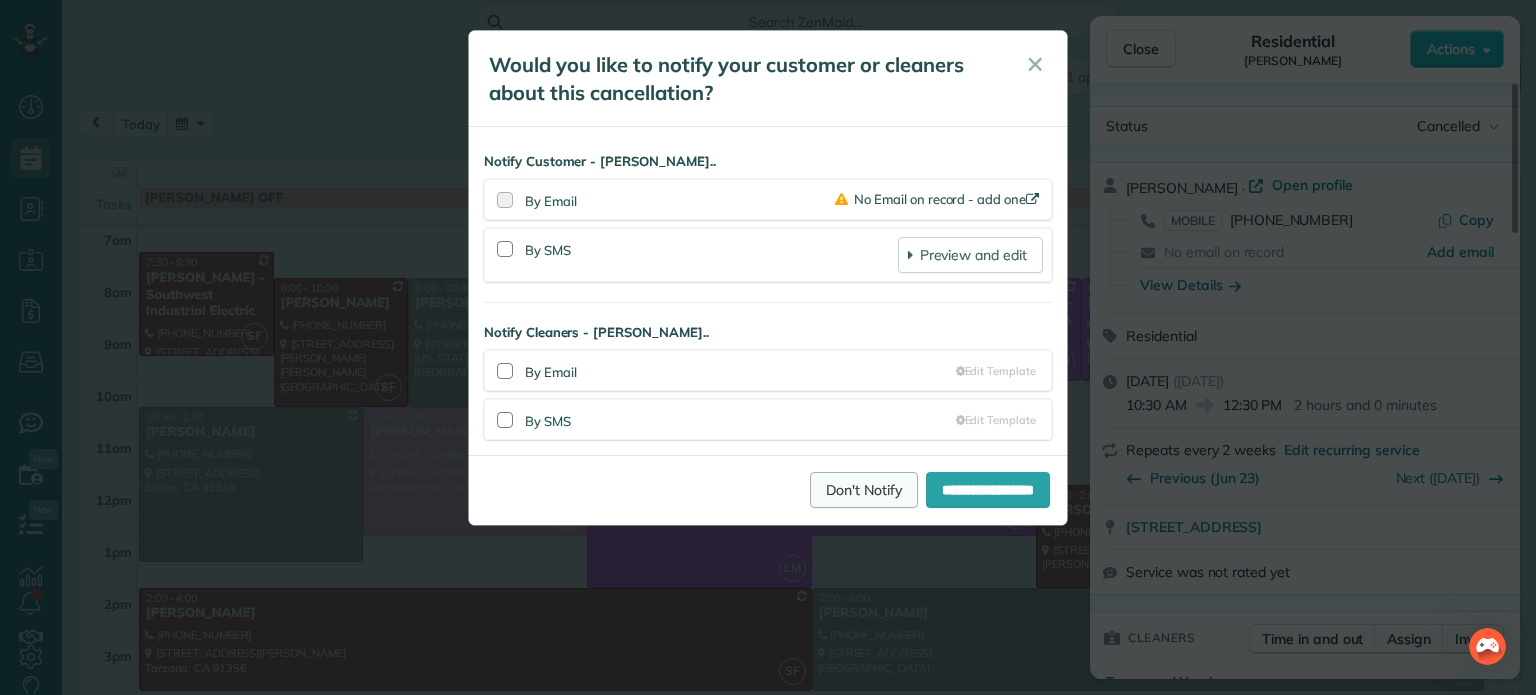 click on "Don't Notify" at bounding box center [864, 490] 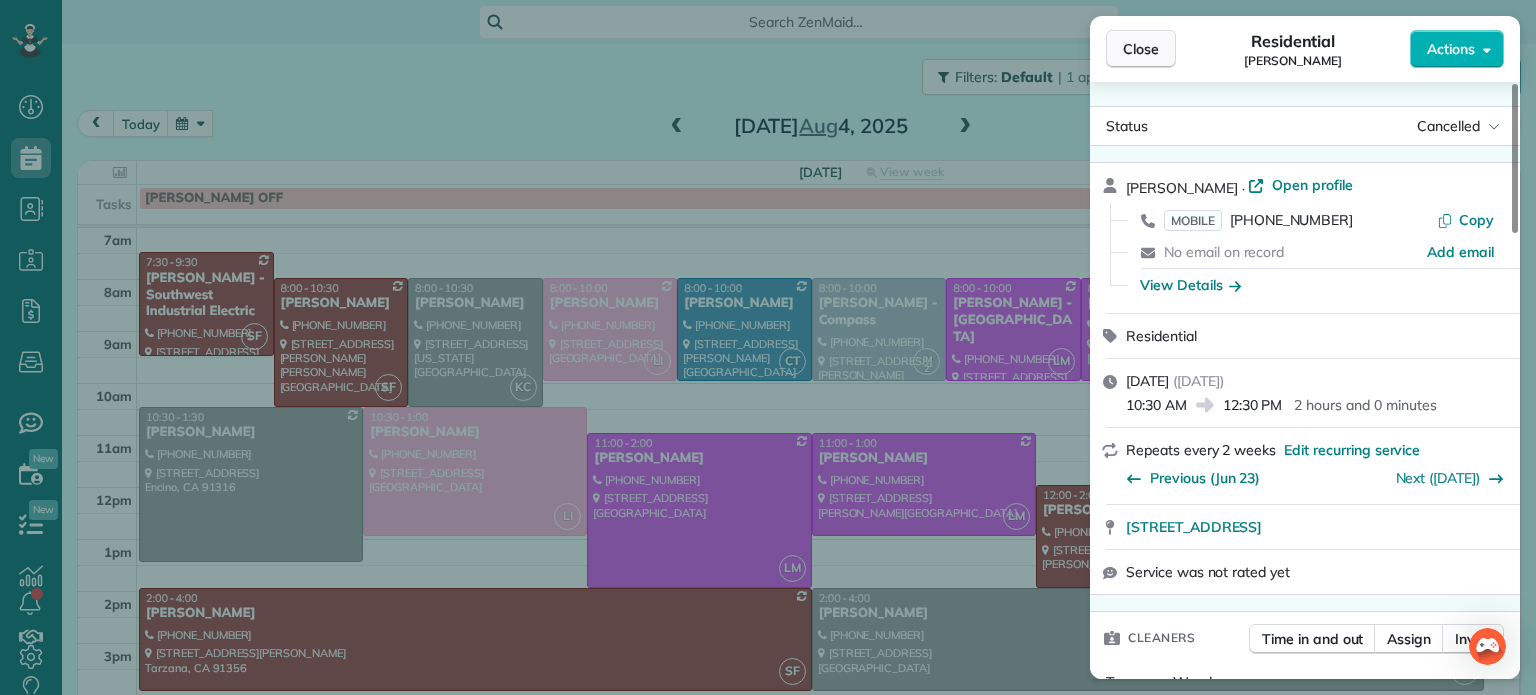 click on "Close" at bounding box center [1141, 49] 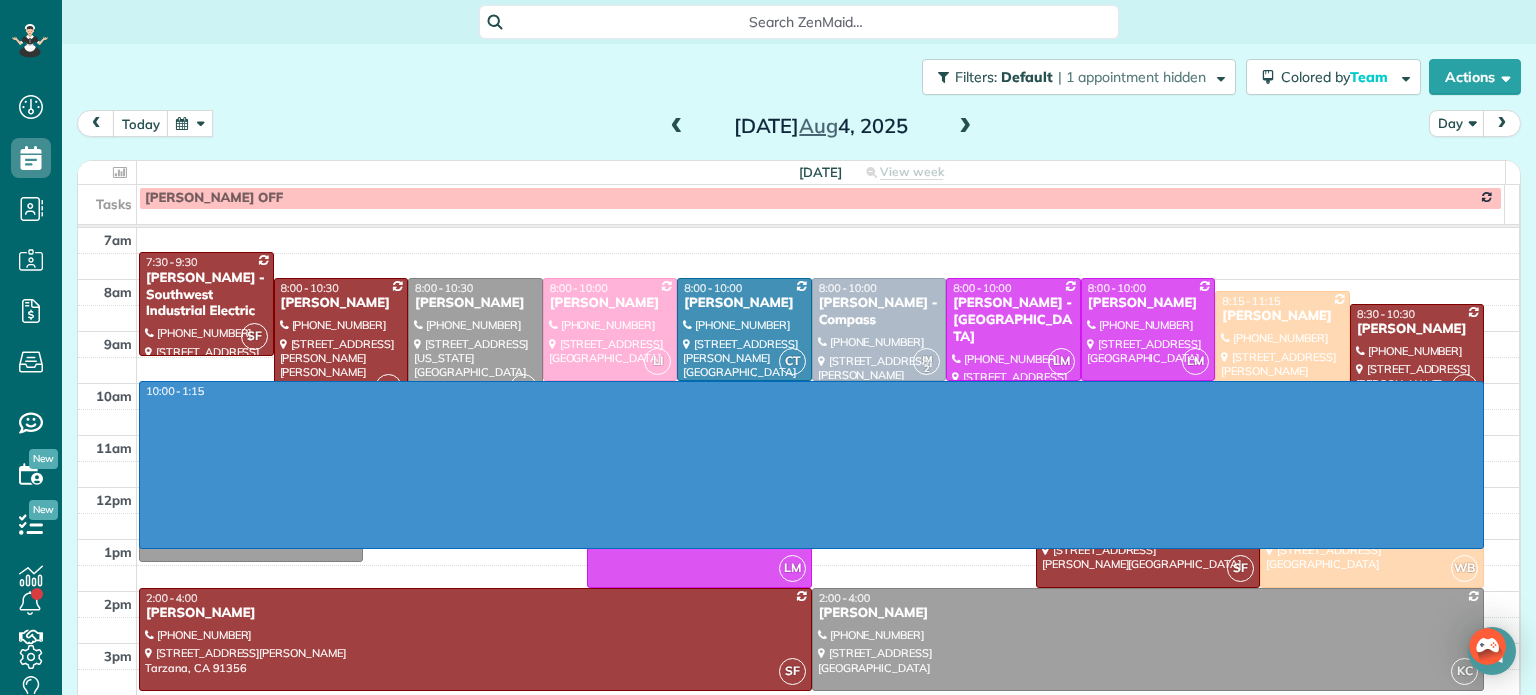 drag, startPoint x: 749, startPoint y: 393, endPoint x: 723, endPoint y: 540, distance: 149.28162 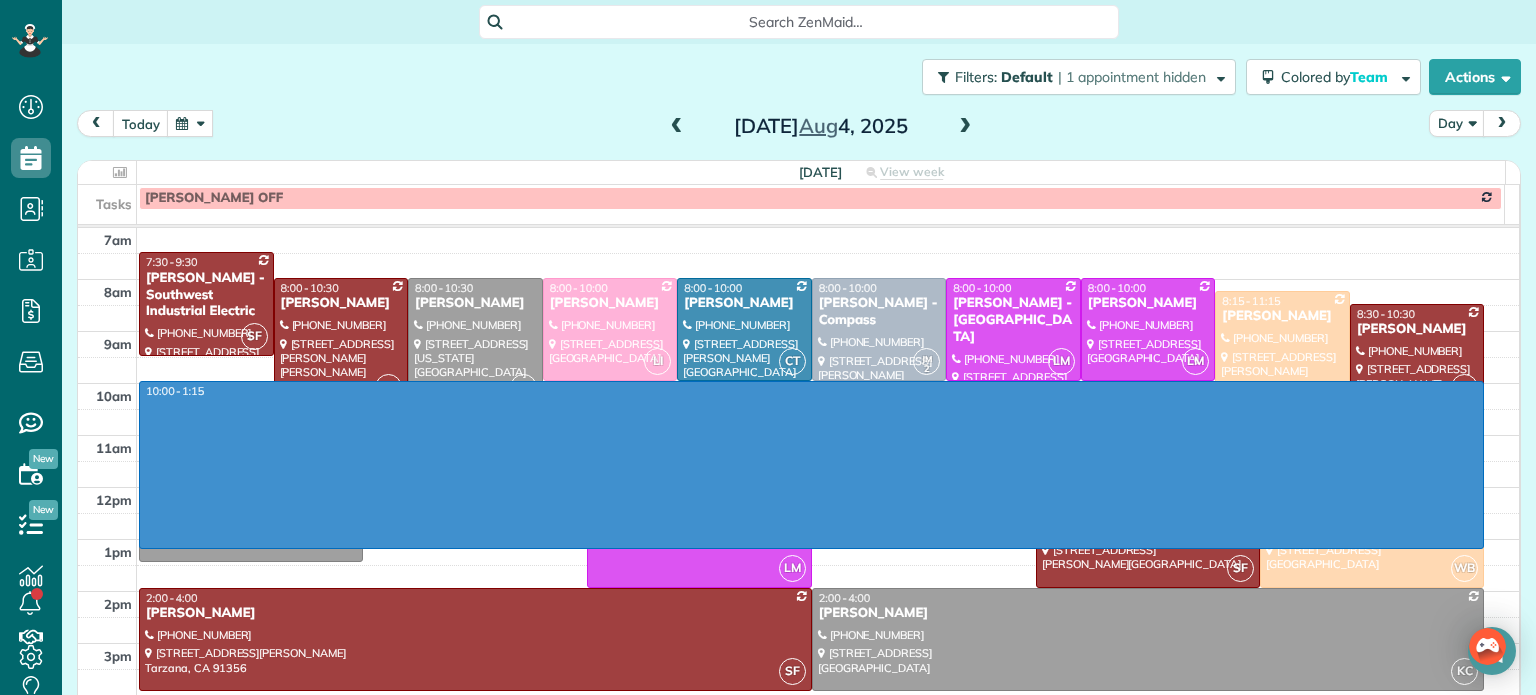 click on "4am 5am 6am 7am 8am 9am 10am 11am 12pm 1pm 2pm 3pm 4pm 5pm 6pm 7pm 8pm 10:00 - 1:15 SF 7:30 - 9:30 [PERSON_NAME] - [GEOGRAPHIC_DATA] [PHONE_NUMBER] [STREET_ADDRESS] SF 8:00 - 10:30 [PERSON_NAME] [PHONE_NUMBER] [STREET_ADDRESS][PERSON_NAME][PERSON_NAME] KC 8:00 - 10:30 [PERSON_NAME] [PHONE_NUMBER] [STREET_ADDRESS][US_STATE] LI 8:00 - 10:00 [PERSON_NAME] [PHONE_NUMBER] [STREET_ADDRESS] CT 8:00 - 10:00 [PERSON_NAME] [PHONE_NUMBER] [STREET_ADDRESS][PERSON_NAME] JM 2 8:00 - 10:00 [PERSON_NAME] - Compass [PHONE_NUMBER] [STREET_ADDRESS][PERSON_NAME] LM 8:00 - 10:00 [PERSON_NAME] - [GEOGRAPHIC_DATA] [PHONE_NUMBER] [STREET_ADDRESS] LM 8:00 - 10:00 [PERSON_NAME] (774) 259-[GEOGRAPHIC_DATA][STREET_ADDRESS] WB 8:15 - 11:15 [PERSON_NAME] [PHONE_NUMBER] [STREET_ADDRESS][PERSON_NAME] SF 8:30 - 10:30 [PERSON_NAME] [PHONE_NUMBER] [STREET_ADDRESS][PERSON_NAME] 10:30 - 1:30 [PERSON_NAME]" at bounding box center [798, 513] 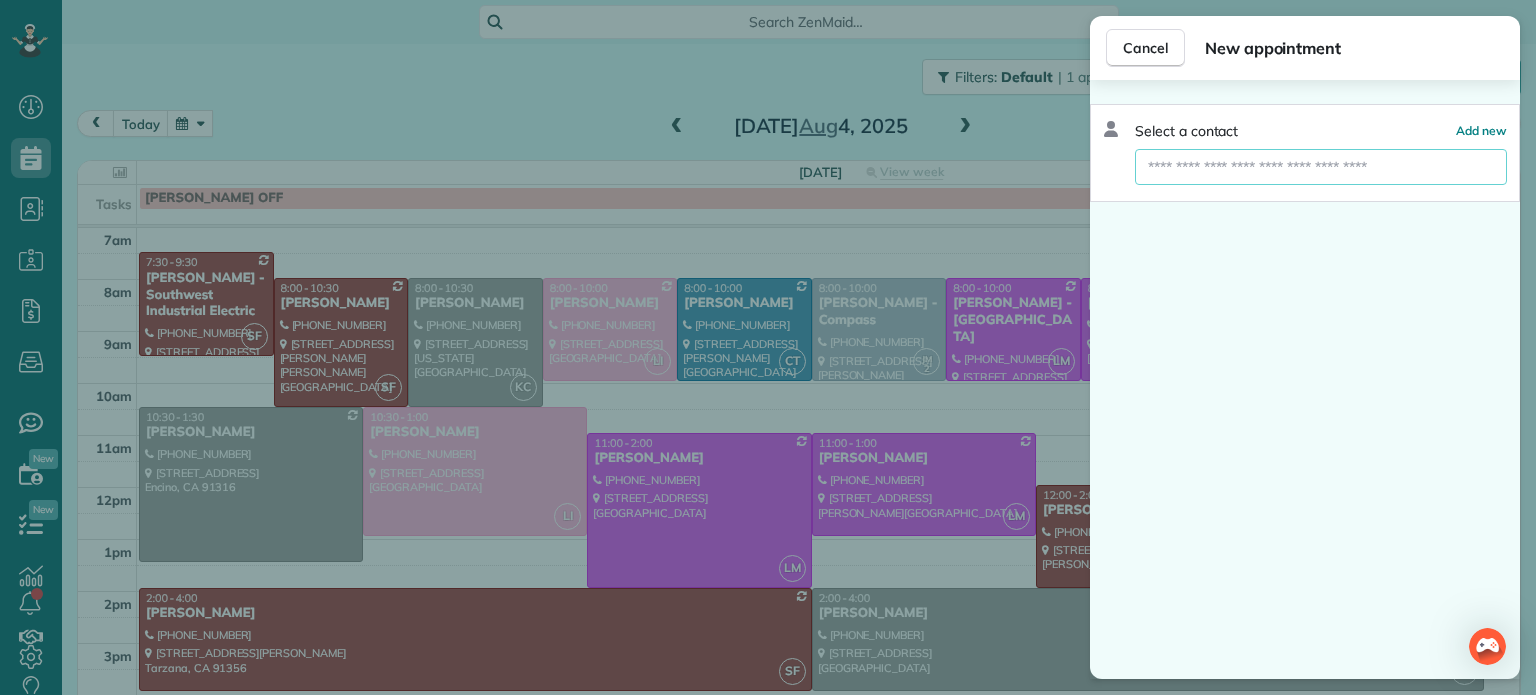 click at bounding box center [1321, 167] 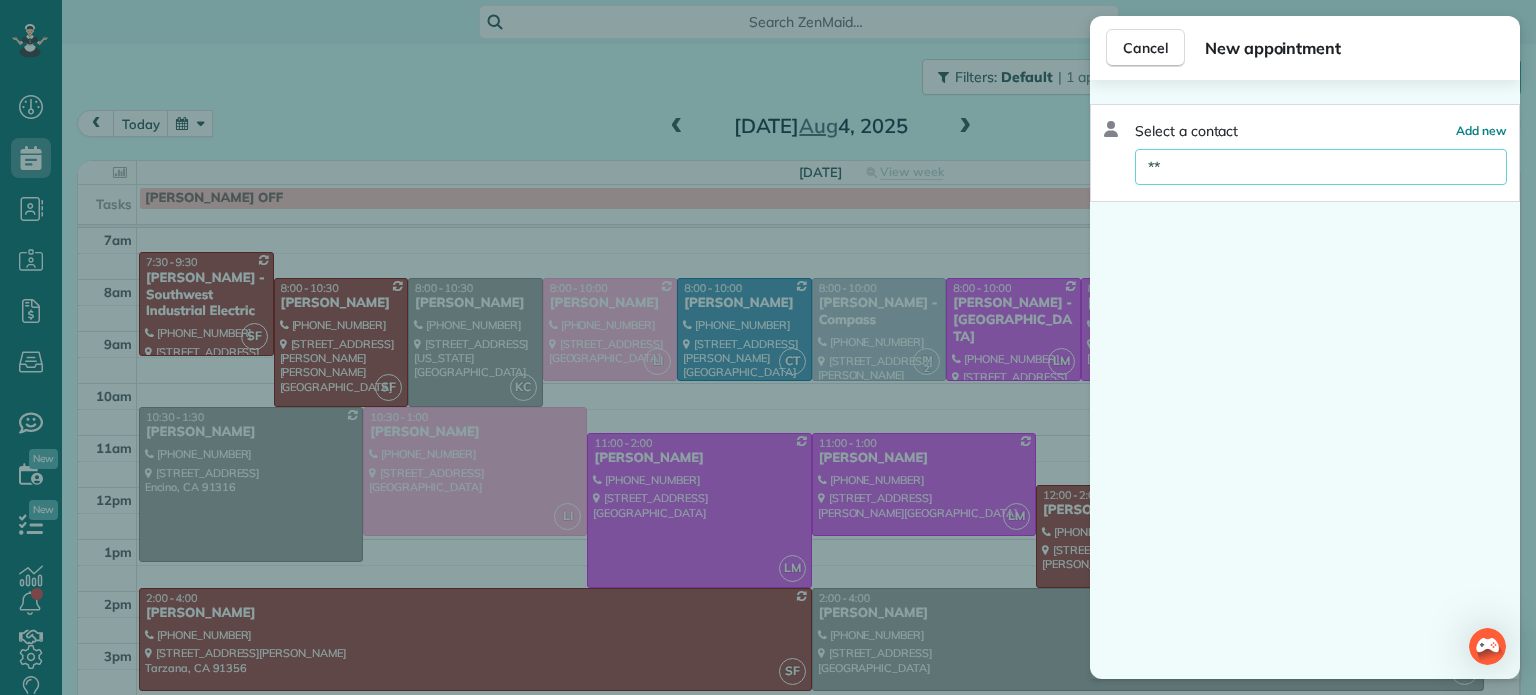 type on "*" 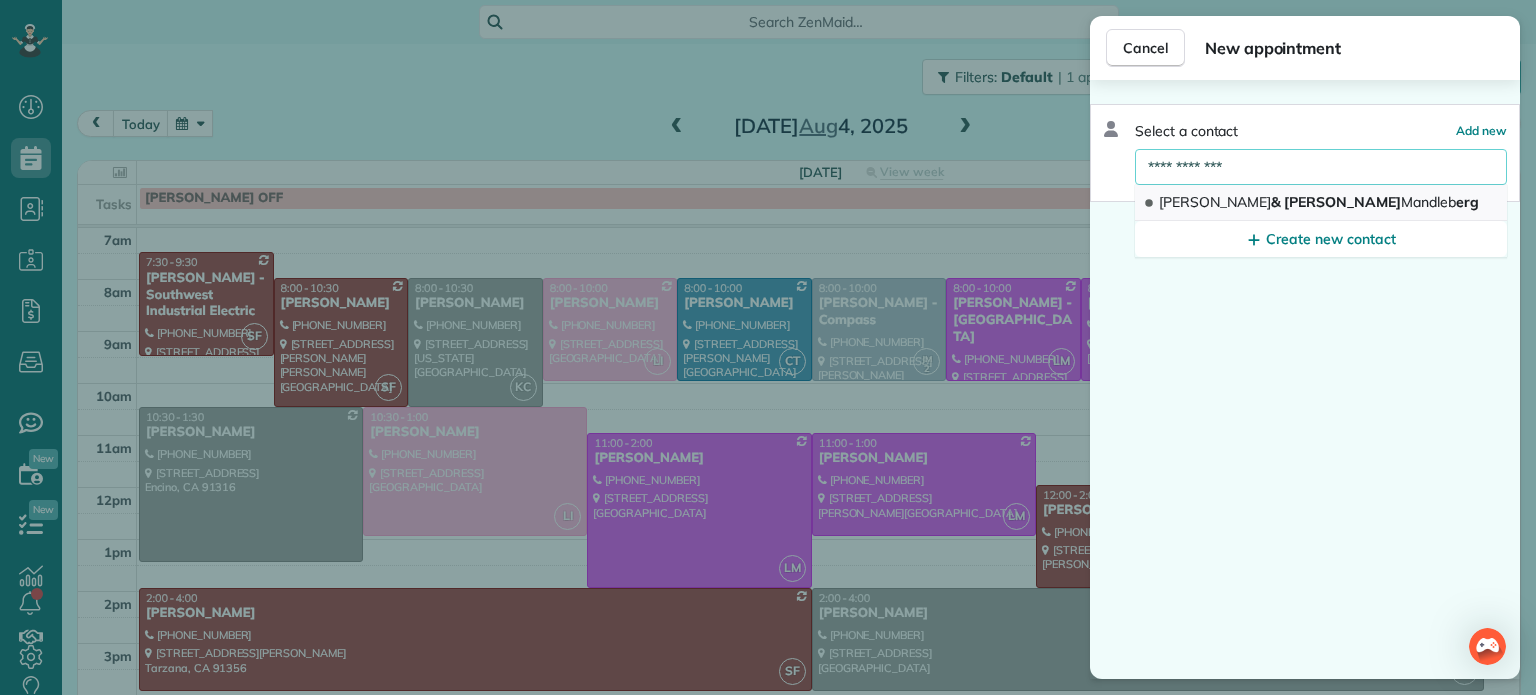 type on "**********" 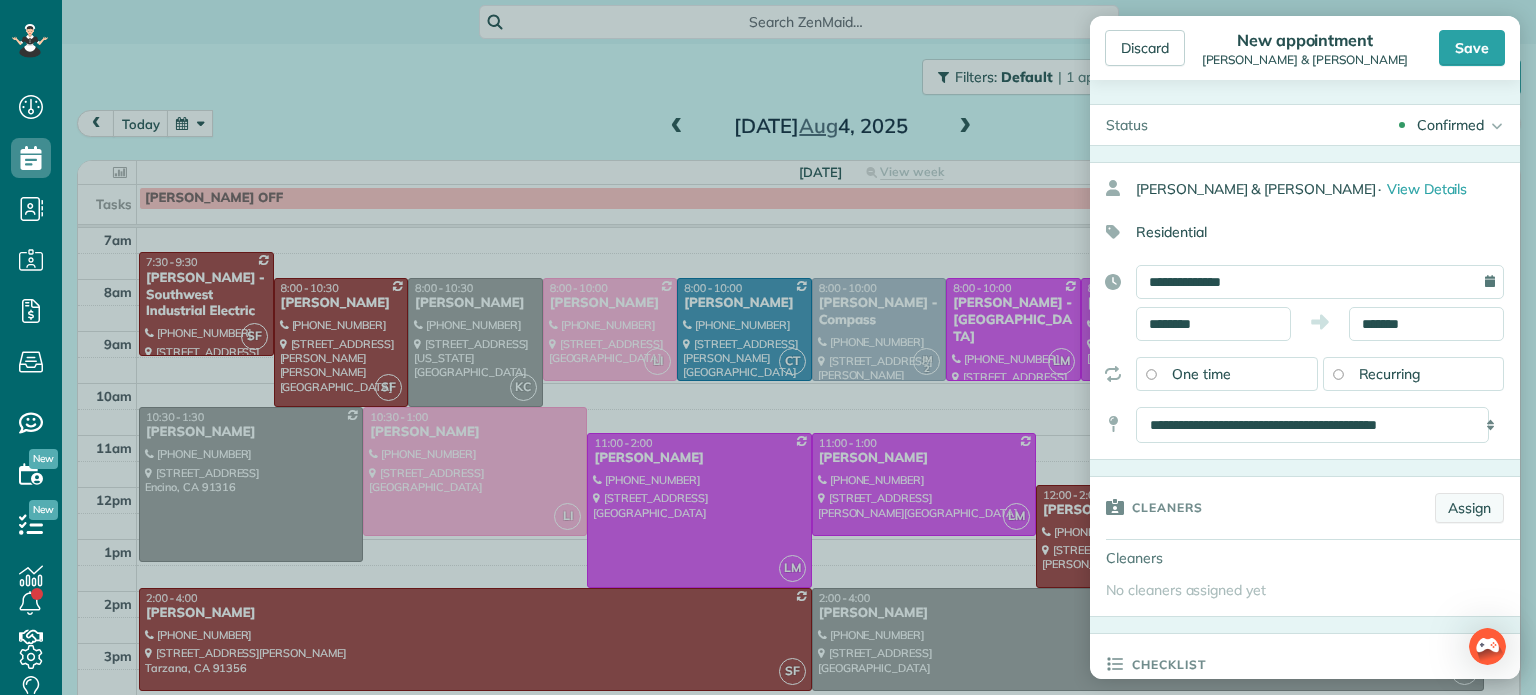 click on "Assign" at bounding box center (1469, 508) 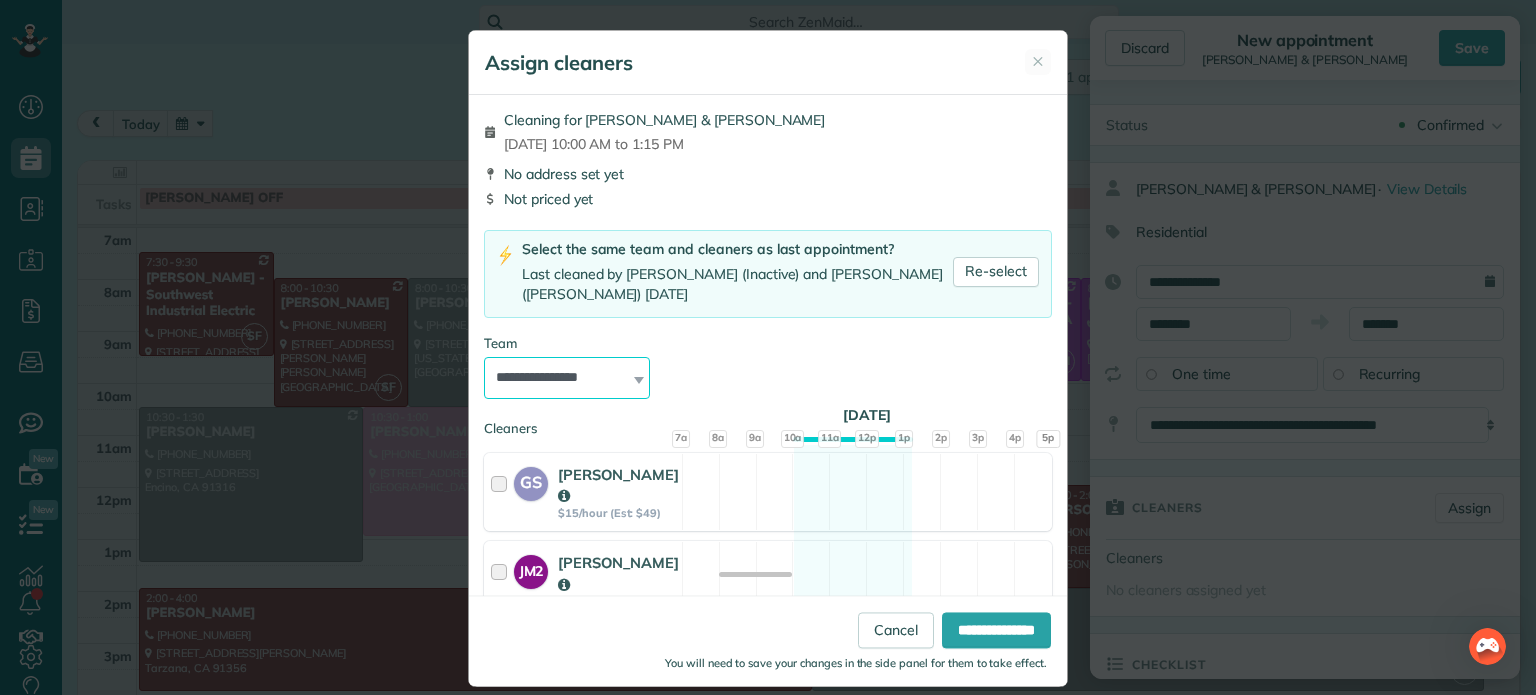 click on "**********" at bounding box center [567, 378] 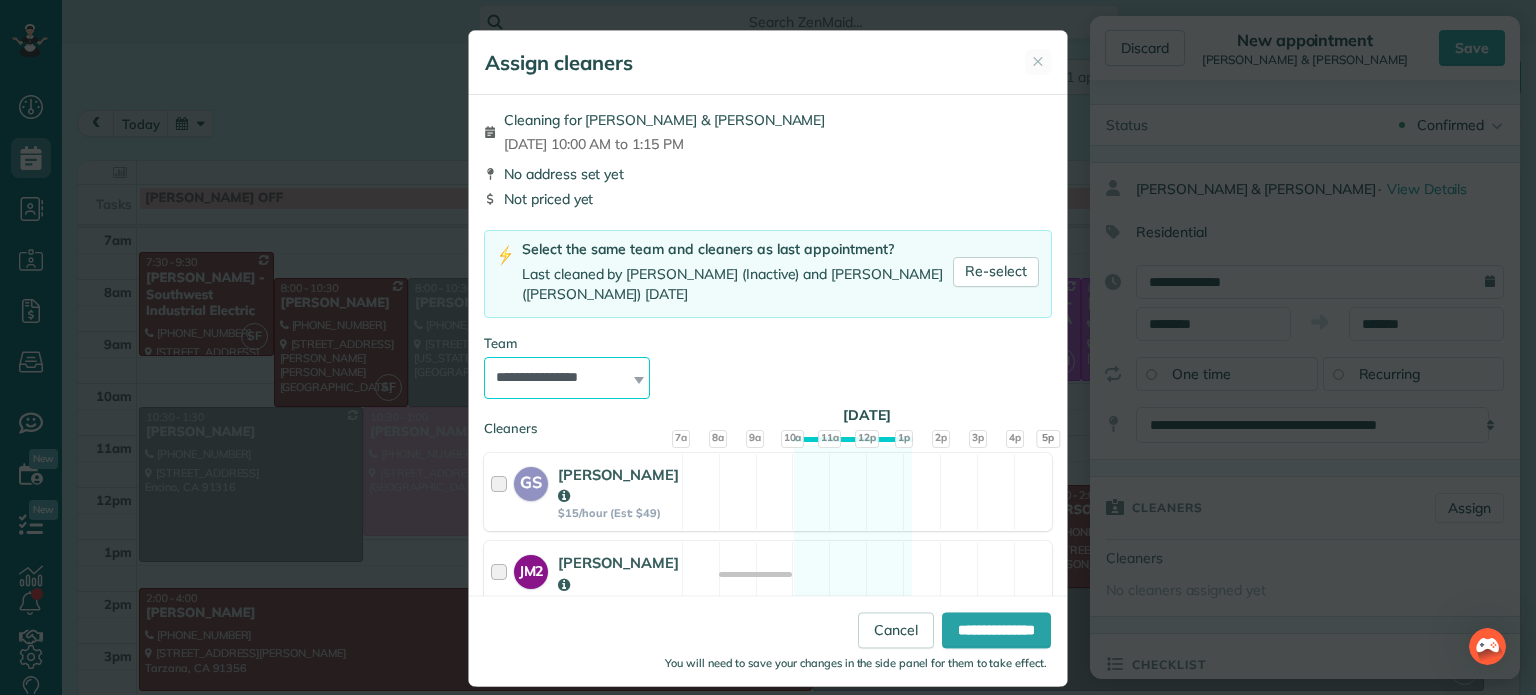 select on "***" 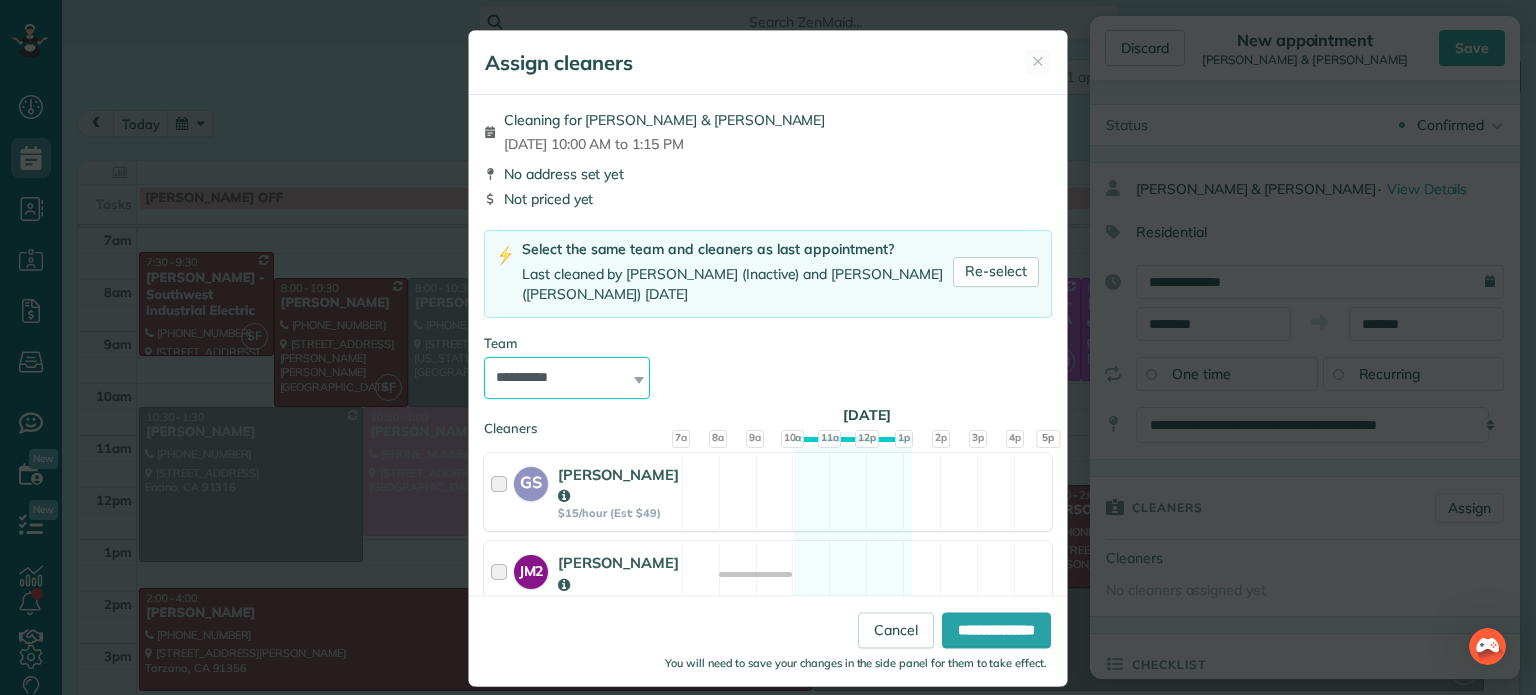 click on "**********" at bounding box center (567, 378) 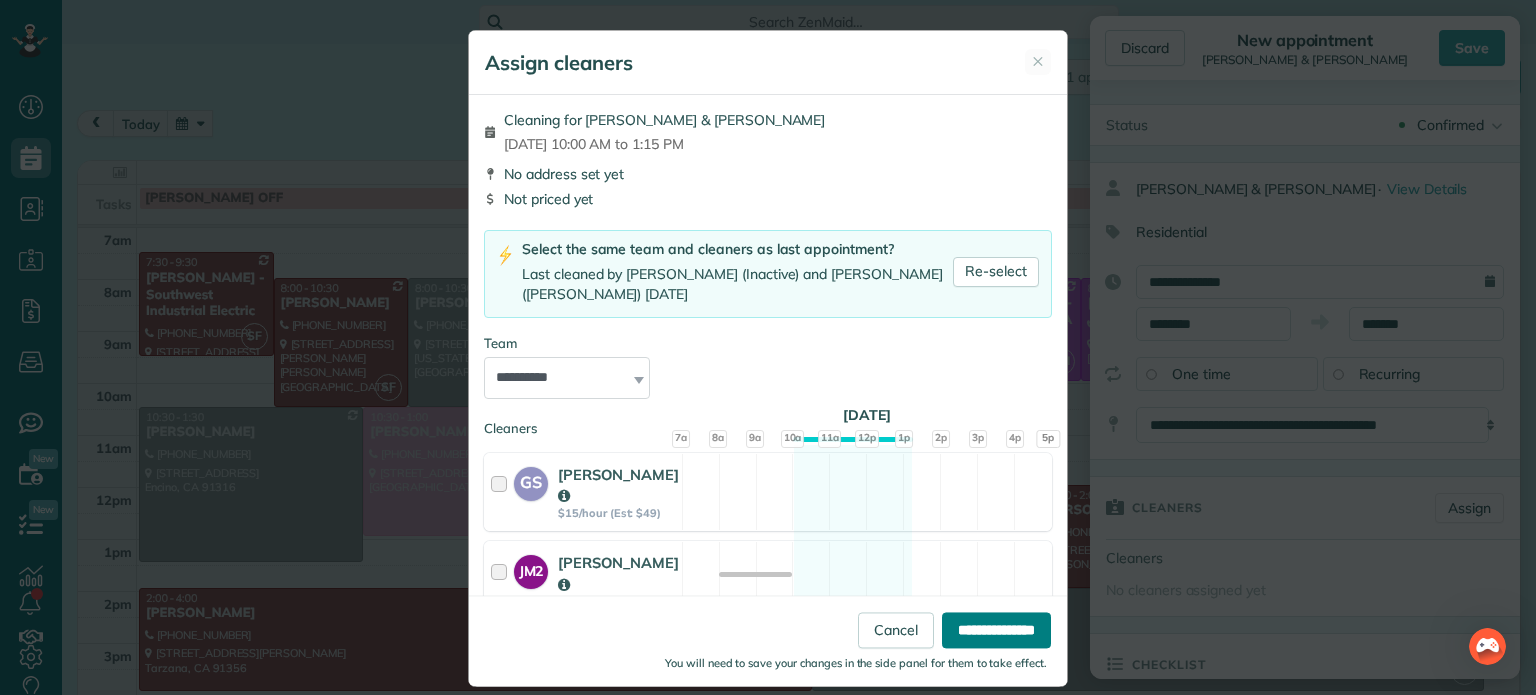 click on "**********" at bounding box center [996, 631] 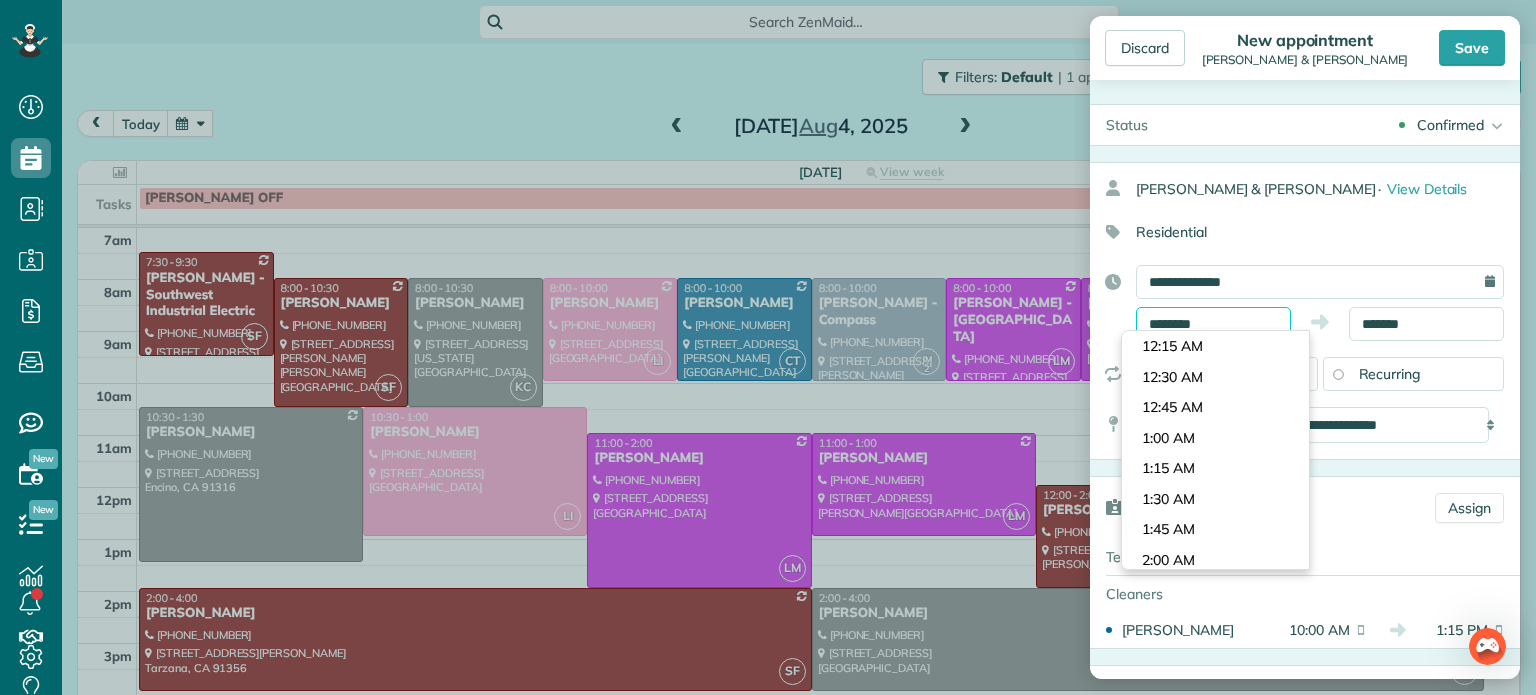 scroll, scrollTop: 1160, scrollLeft: 0, axis: vertical 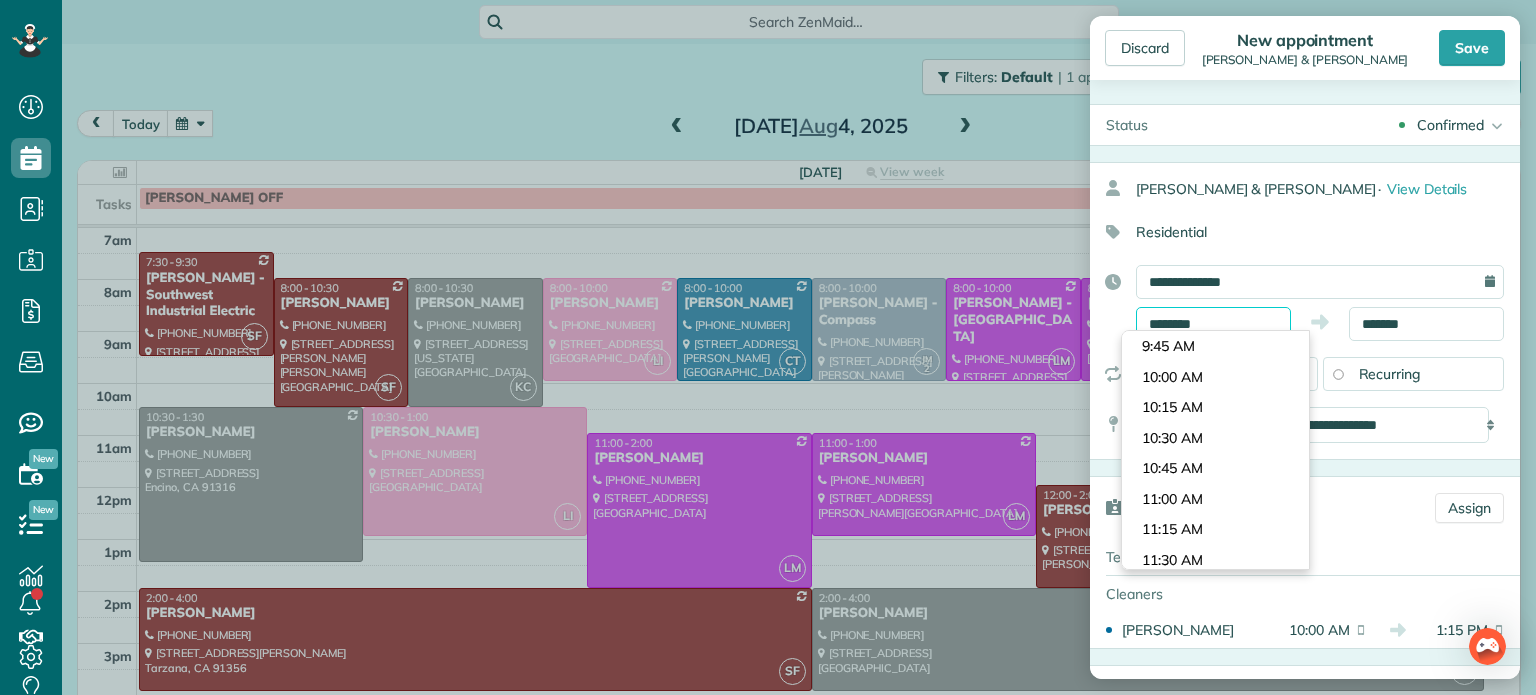 click on "********" at bounding box center [1213, 324] 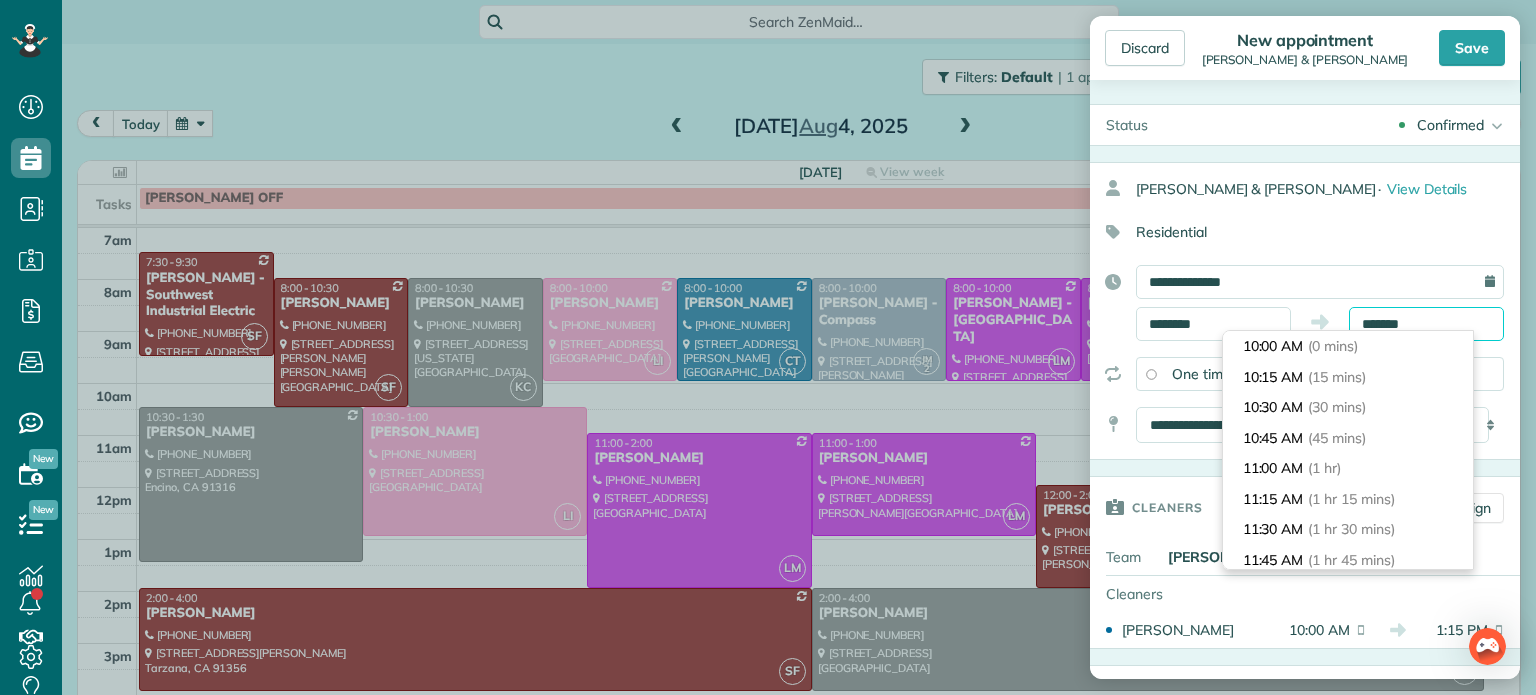 click on "*******" at bounding box center (1426, 324) 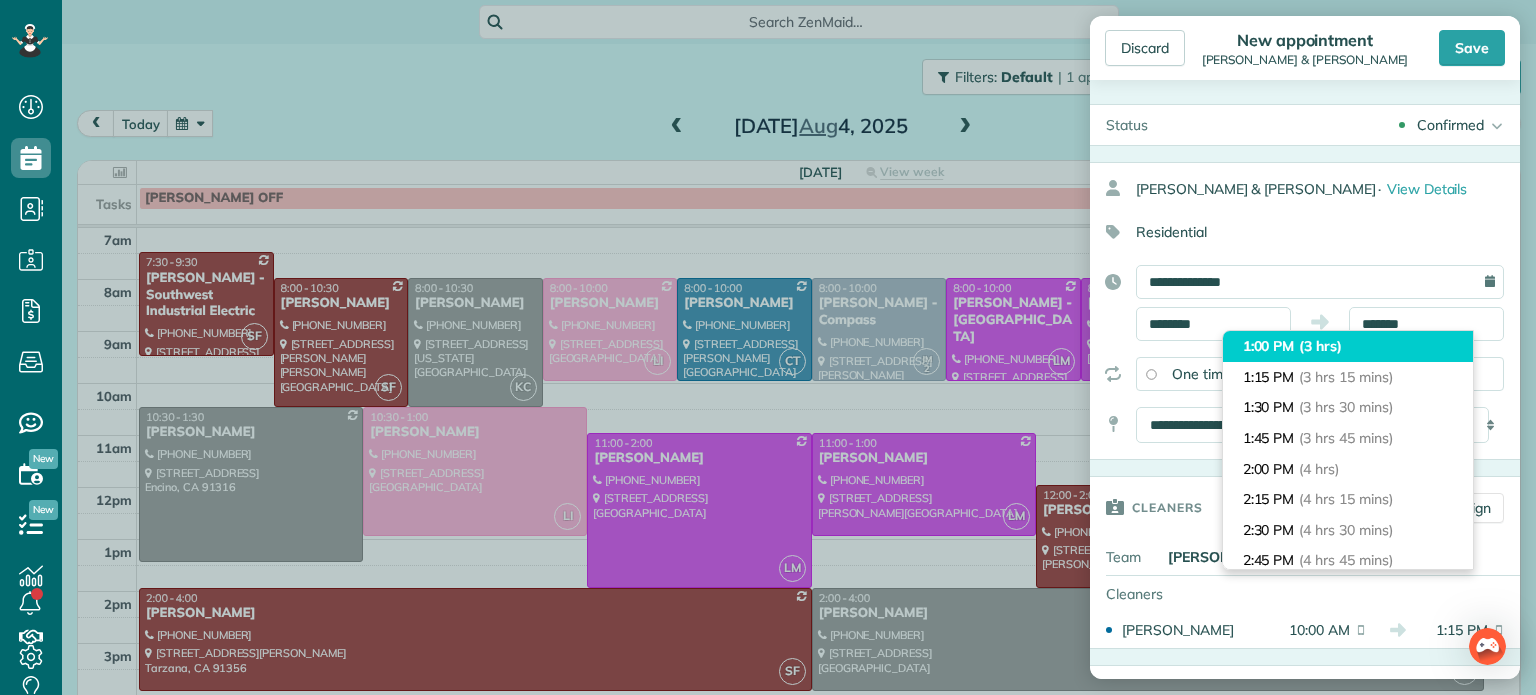 type on "*******" 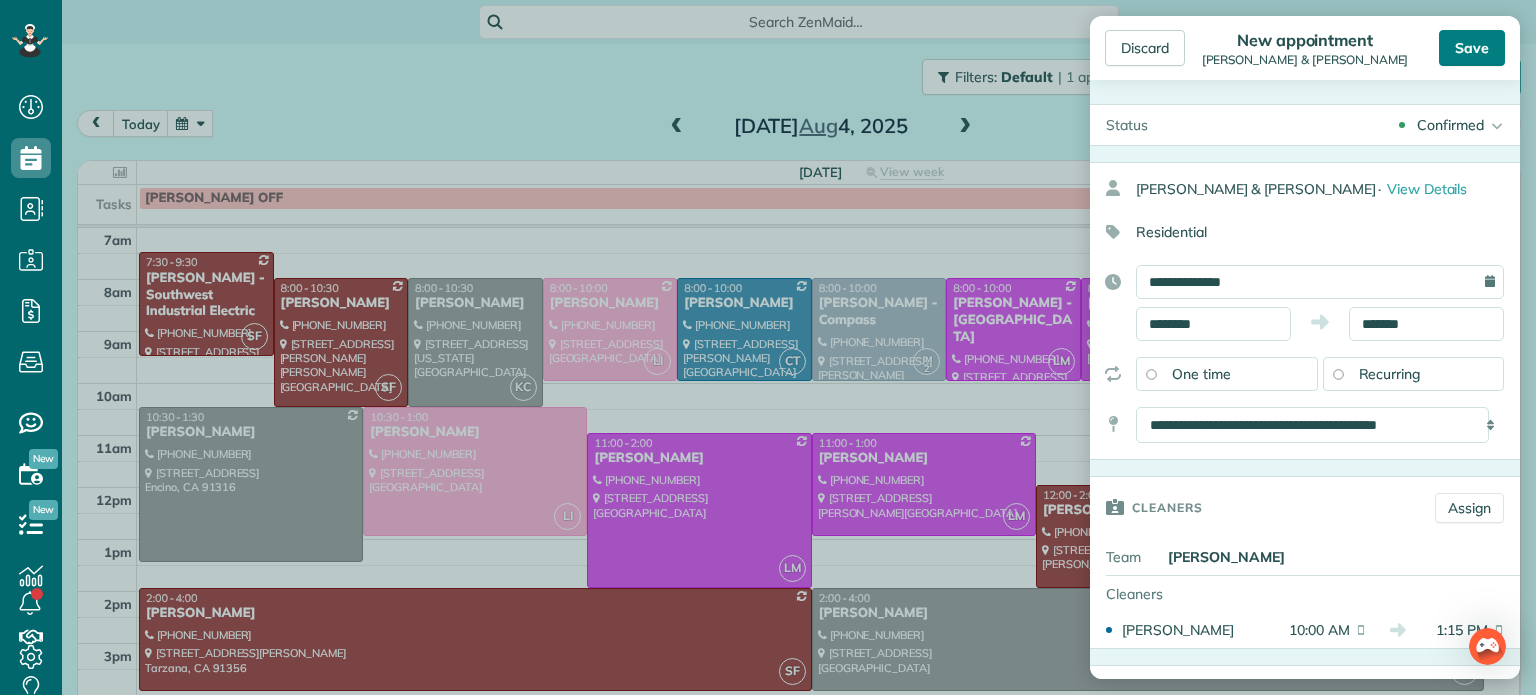 click on "Save" at bounding box center [1472, 48] 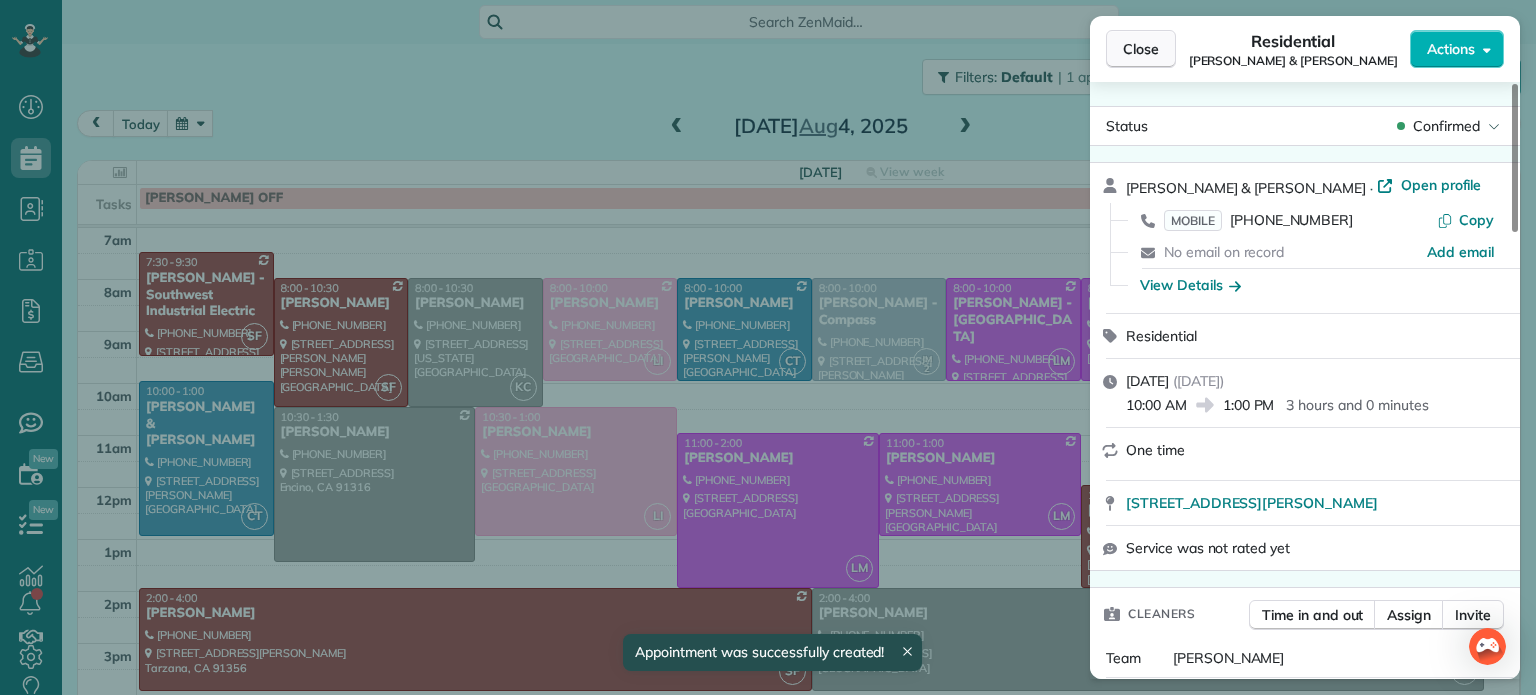 click on "Close" at bounding box center [1141, 49] 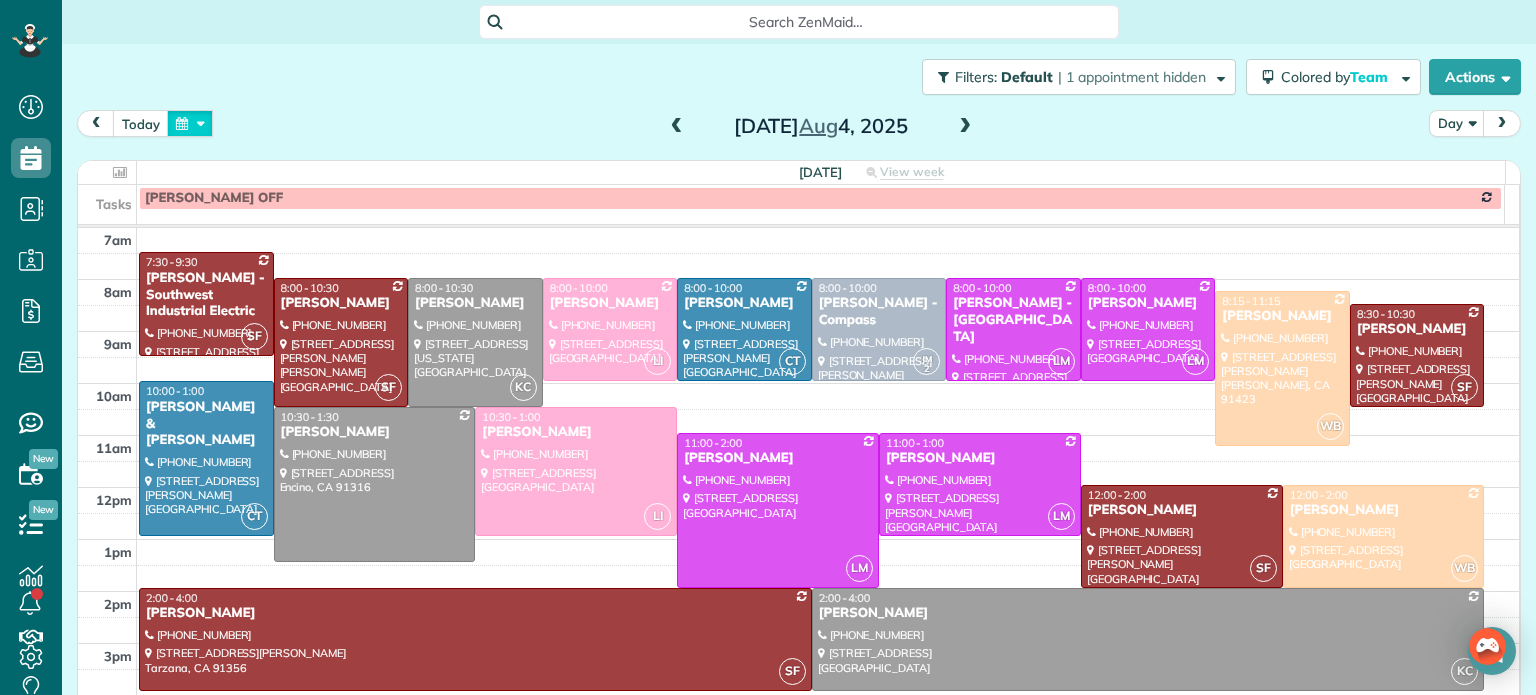 click at bounding box center [190, 123] 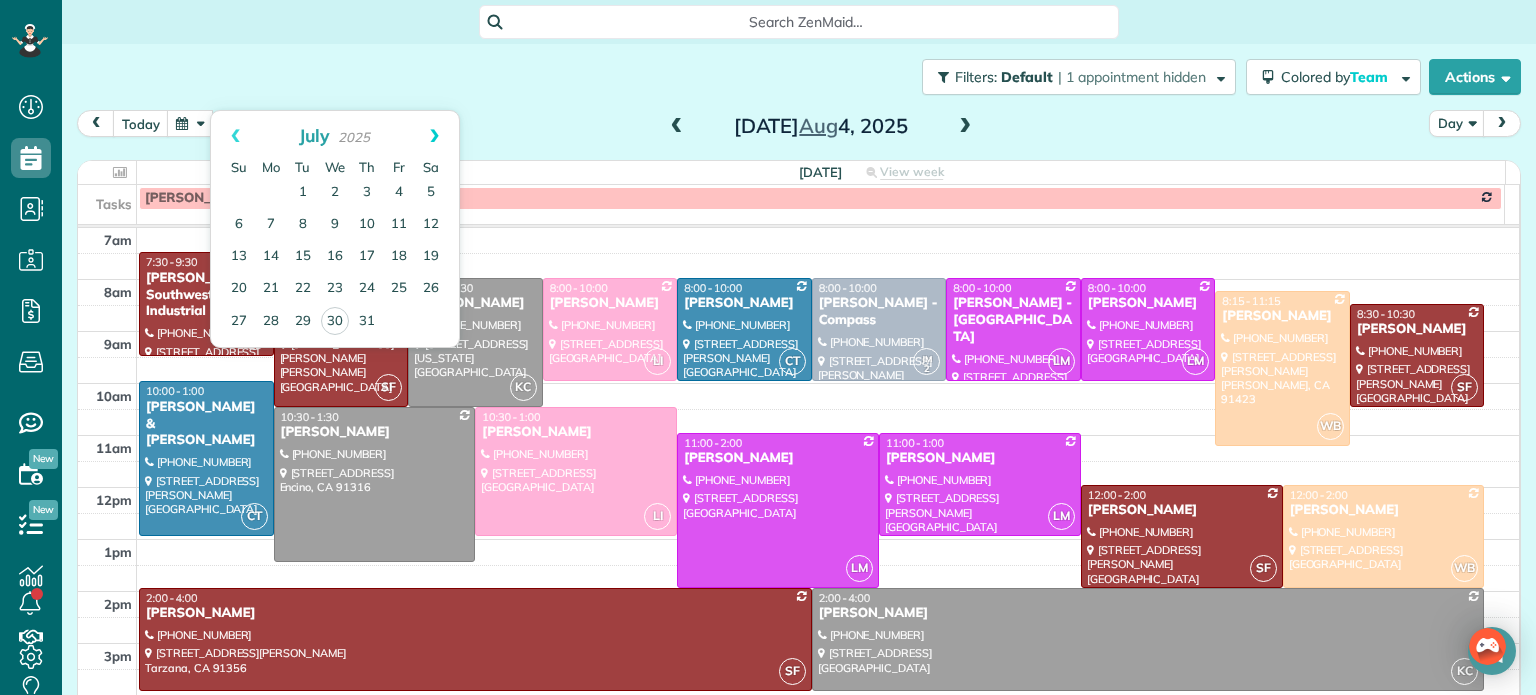 click on "Next" at bounding box center [434, 136] 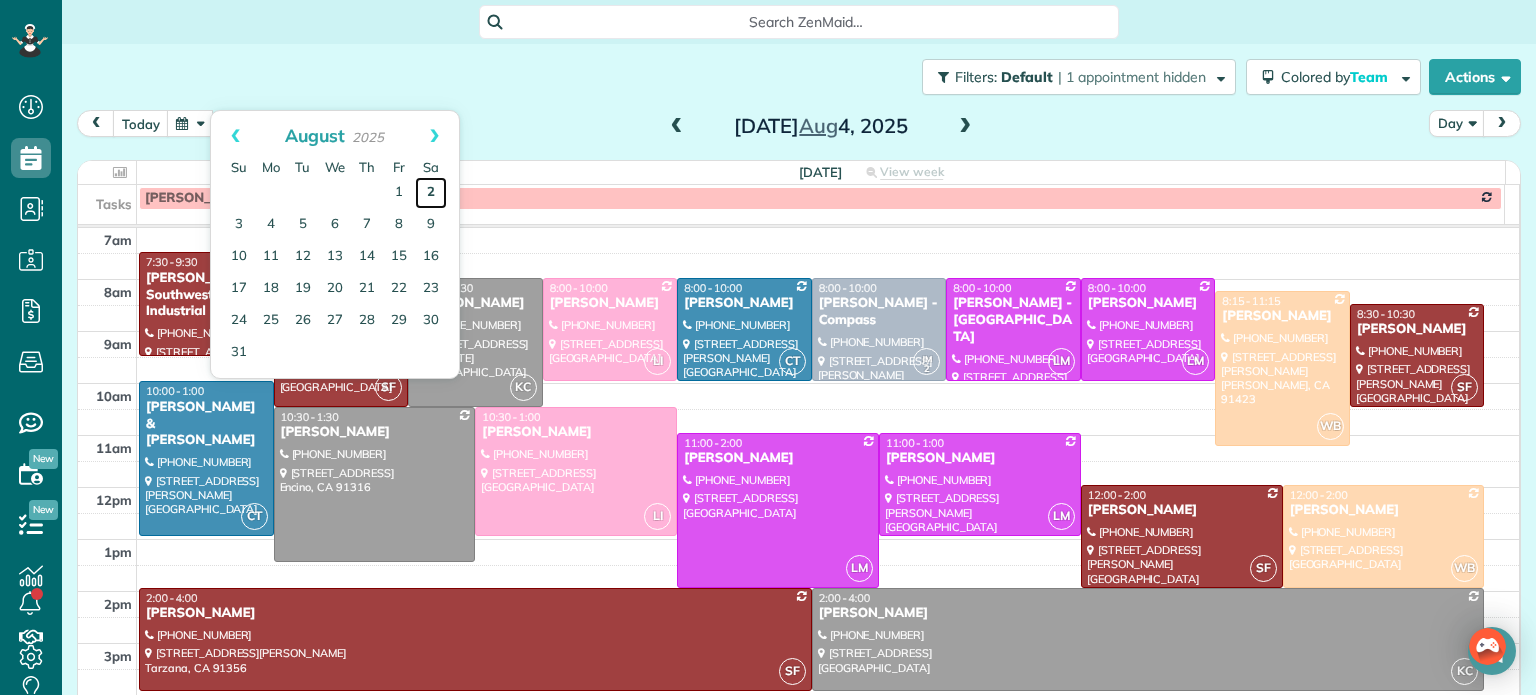 click on "2" at bounding box center (431, 193) 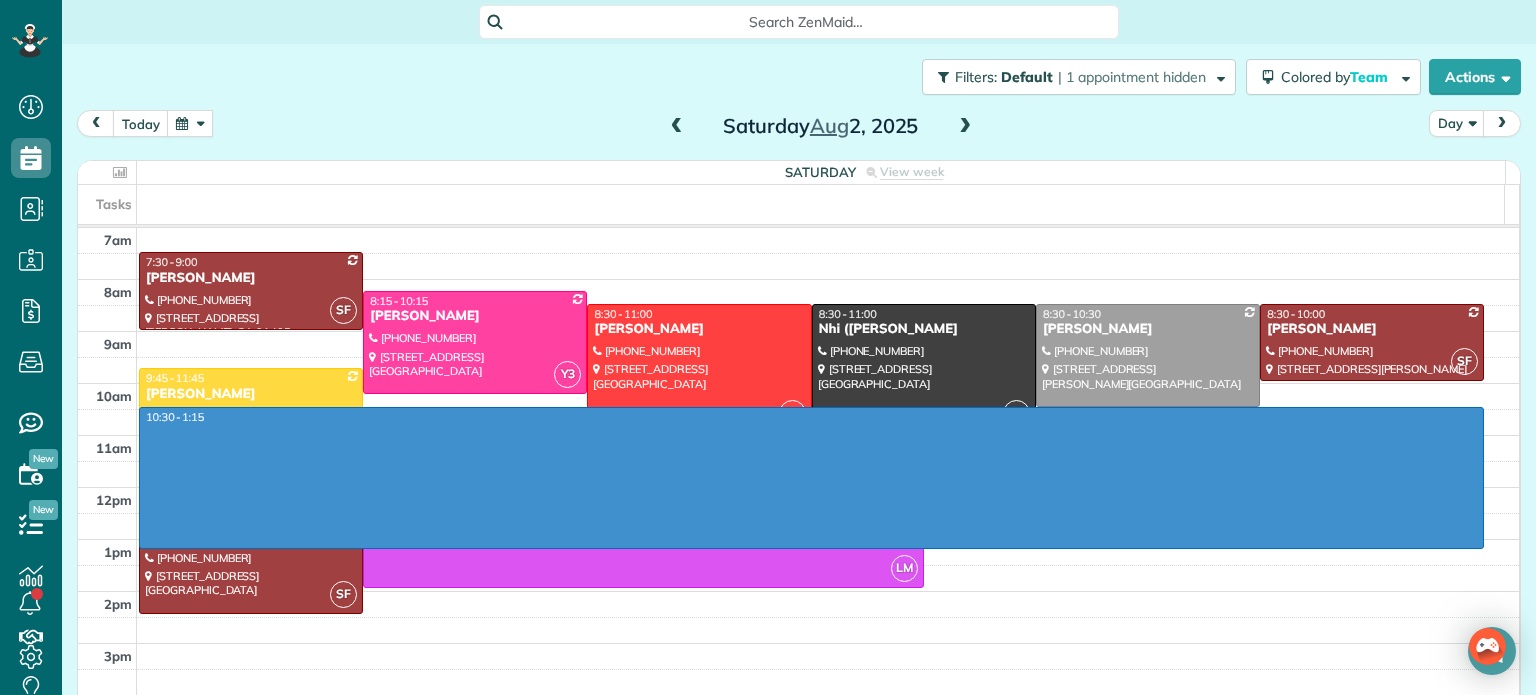 click on "4am 5am 6am 7am 8am 9am 10am 11am 12pm 1pm 2pm 3pm 4pm 5pm 6pm 7pm 8pm 10:30 - 1:15 SF 7:30 - 9:00 [PERSON_NAME] [PHONE_NUMBER] [STREET_ADDRESS] Y3 8:15 - 10:15 [PERSON_NAME] [PHONE_NUMBER] [STREET_ADDRESS] LJ 8:30 - 11:00 [PERSON_NAME] [PHONE_NUMBER] [STREET_ADDRESS] KD 8:30 - 11:00 Nhi ([PERSON_NAME] [PHONE_NUMBER] [STREET_ADDRESS] 8:30 - 10:30 [PERSON_NAME] [PHONE_NUMBER] [STREET_ADDRESS][PERSON_NAME] SF 8:30 - 10:00 [PERSON_NAME] [PHONE_NUMBER] [STREET_ADDRESS][PERSON_NAME] JM 2 9:45 - 11:45 [PERSON_NAME] [PHONE_NUMBER] [STREET_ADDRESS][PERSON_NAME][PERSON_NAME] LM 11:00 - 2:00 [PERSON_NAME] [PHONE_NUMBER] [STREET_ADDRESS] LJ 11:00 - 1:00 Nara Gabuchian [PHONE_NUMBER] [STREET_ADDRESS] SF 12:30 - 2:30 [PERSON_NAME] (609) 638-[GEOGRAPHIC_DATA][STREET_ADDRESS]" at bounding box center (798, 513) 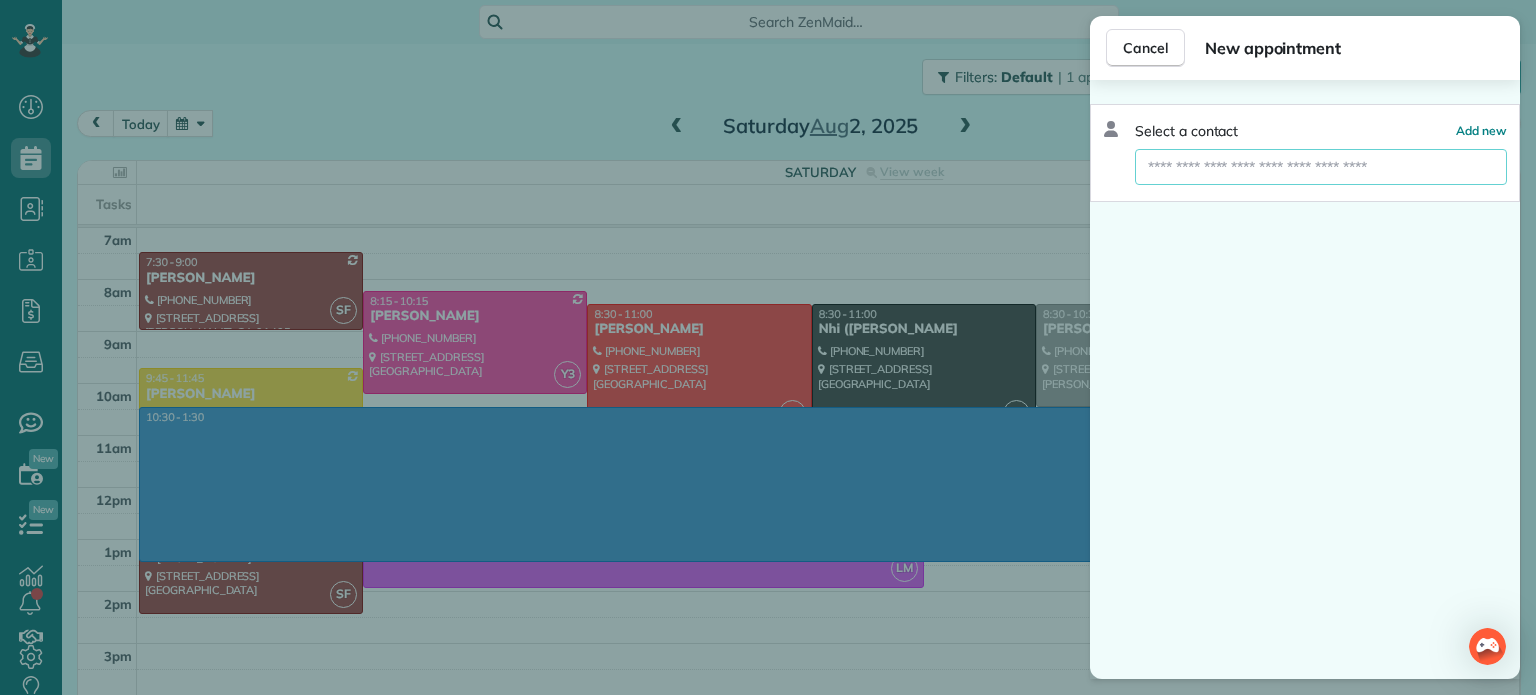 click at bounding box center (1321, 167) 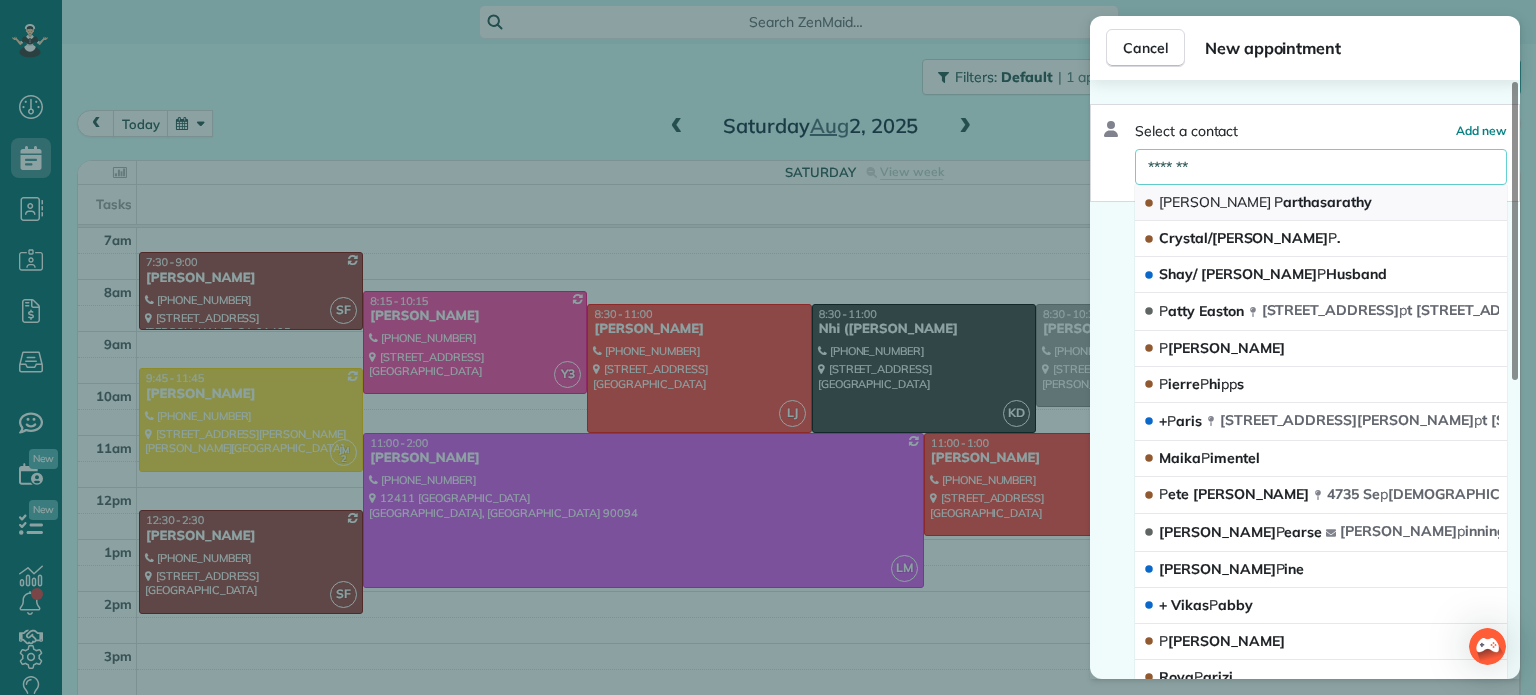 type on "*******" 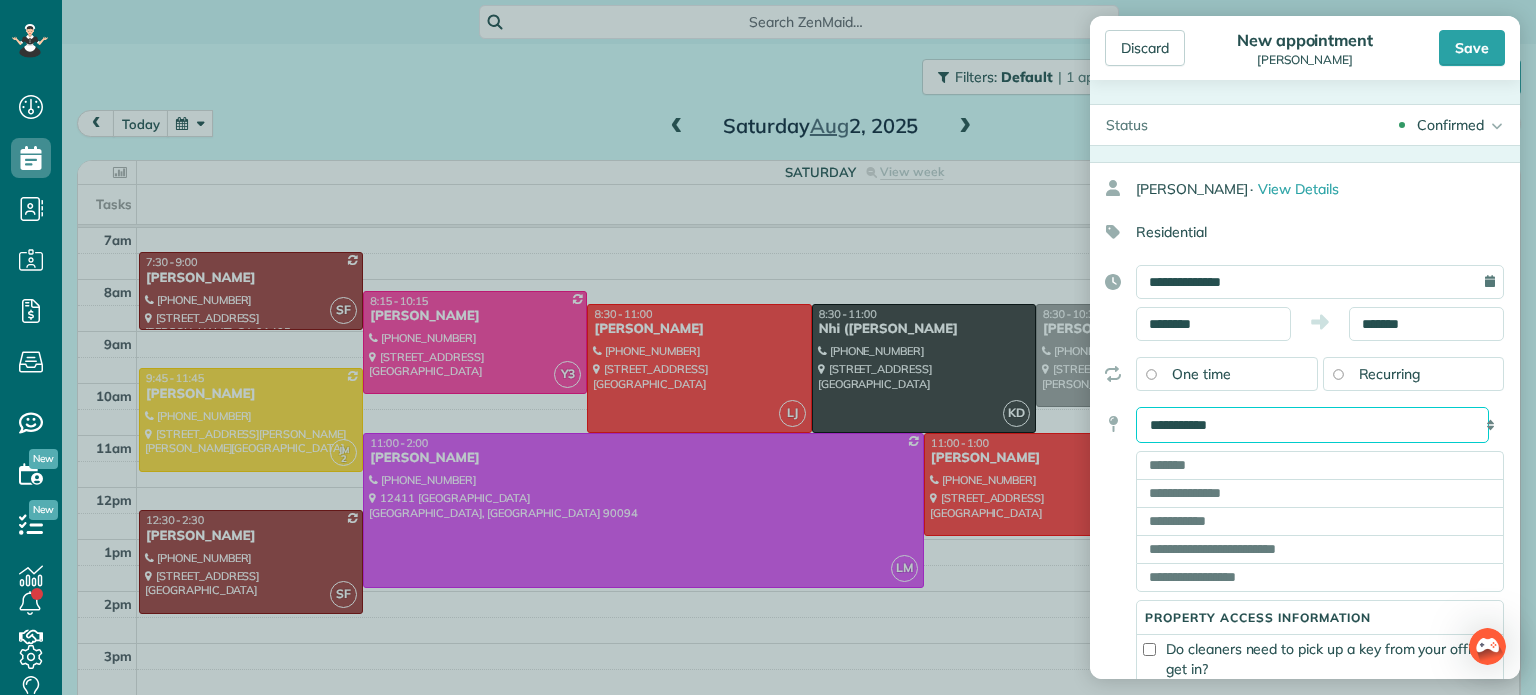 click on "**********" at bounding box center (1312, 425) 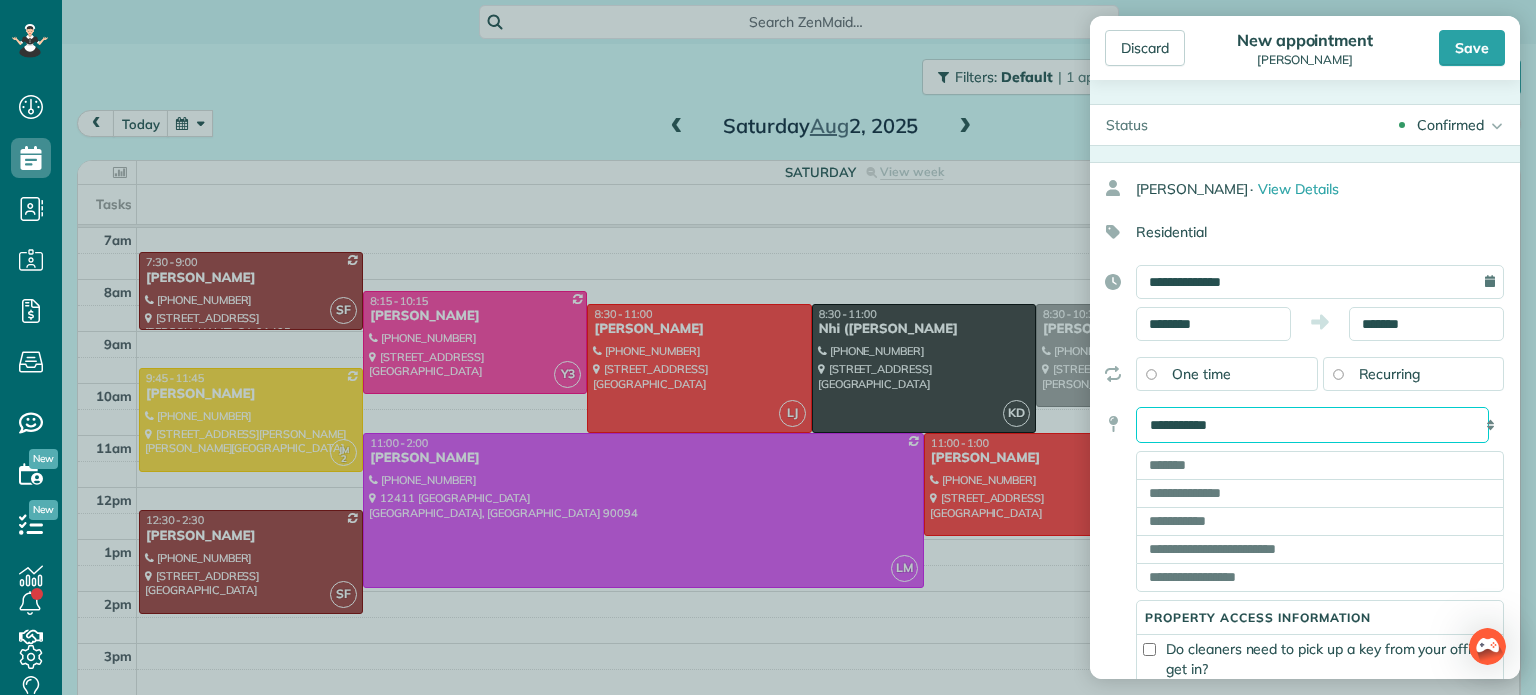 select on "*******" 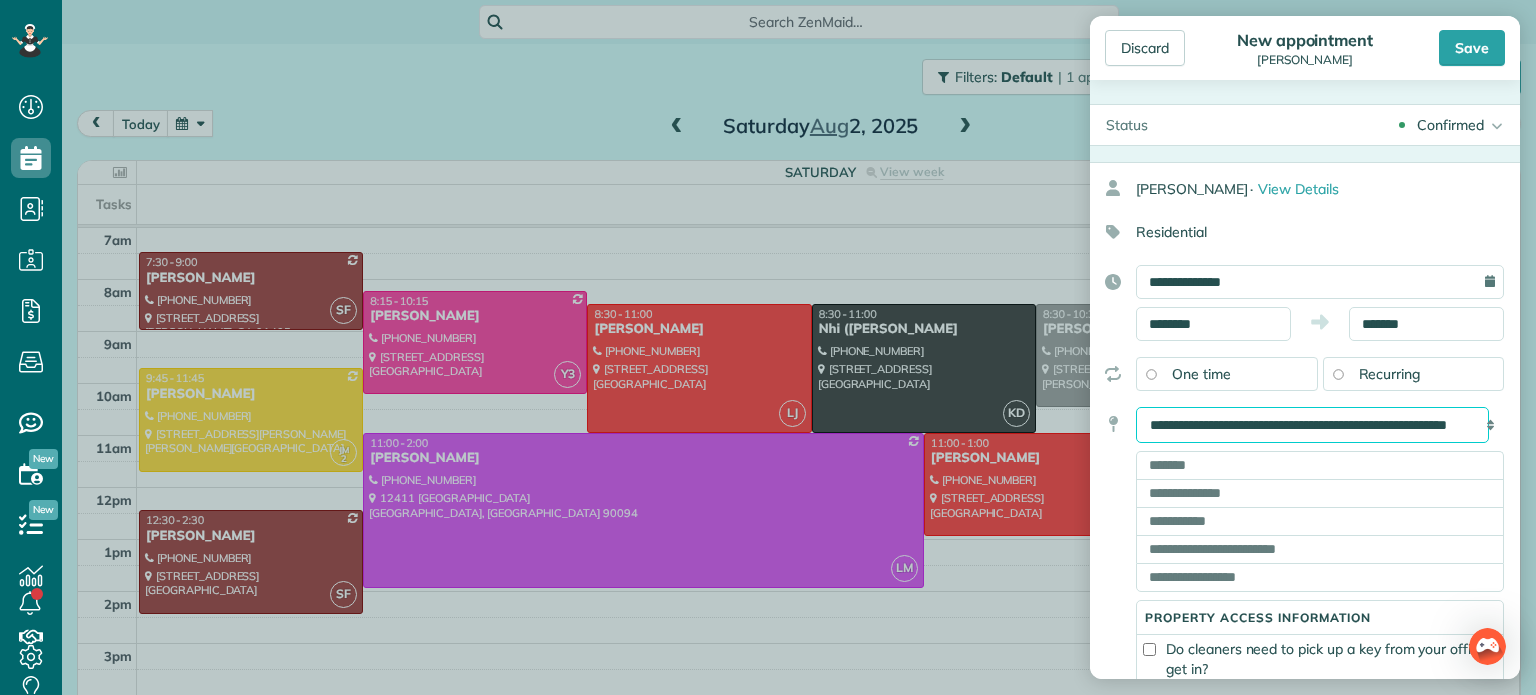 click on "**********" at bounding box center (1312, 425) 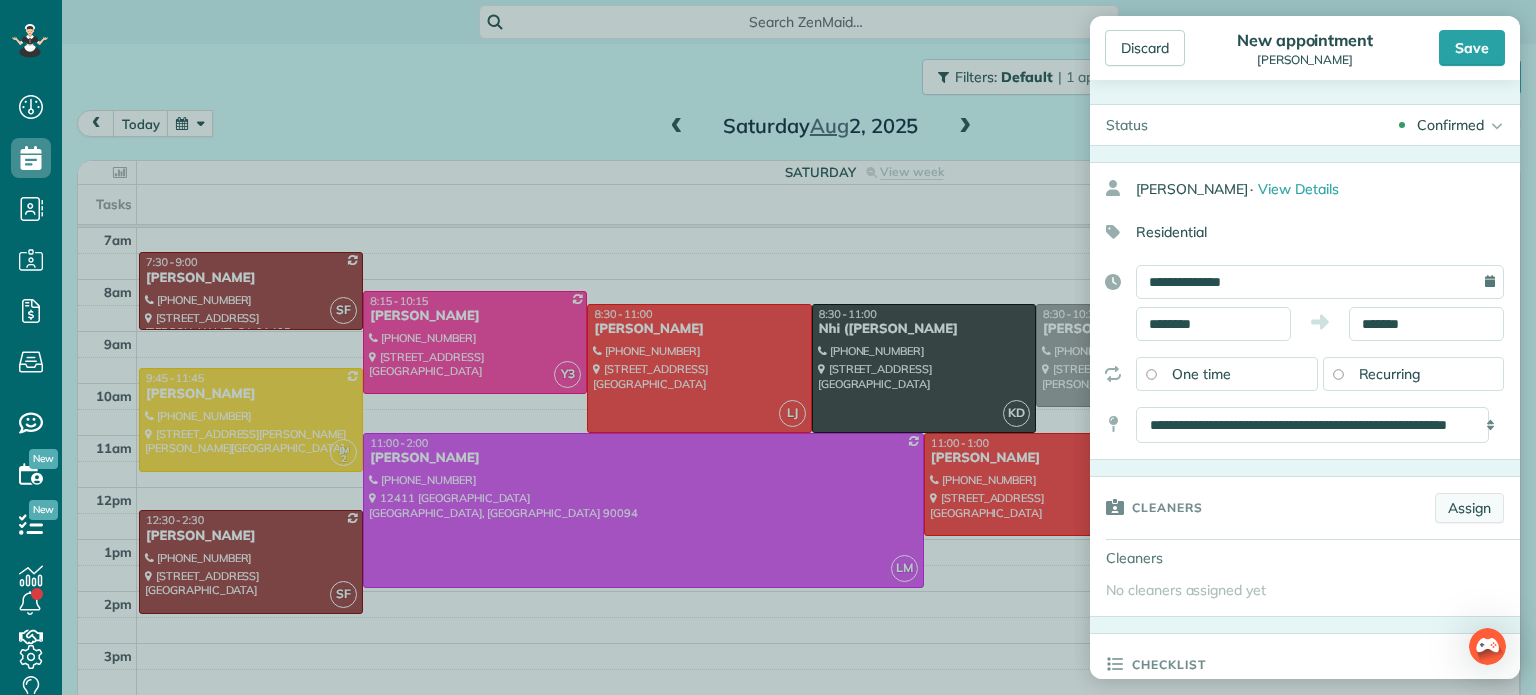 click on "Assign" at bounding box center [1469, 508] 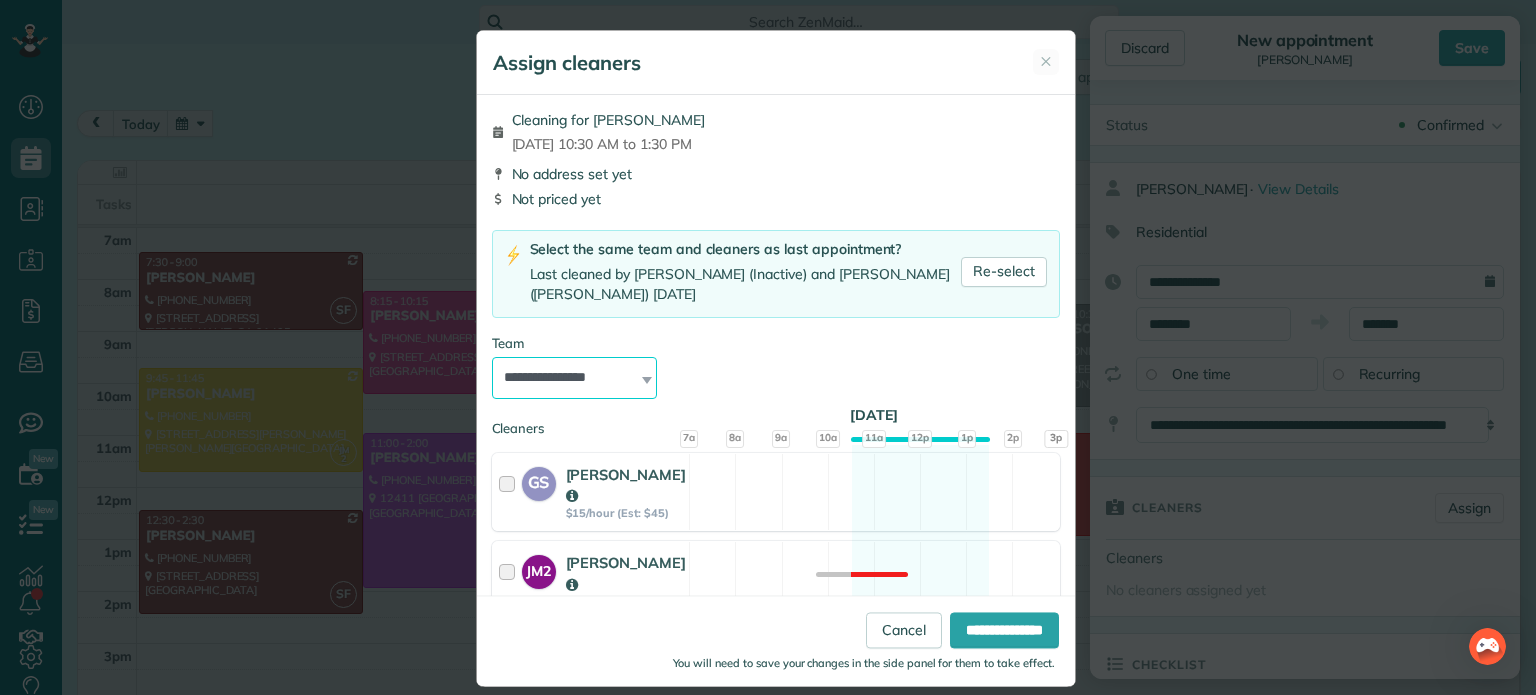 click on "**********" at bounding box center [575, 378] 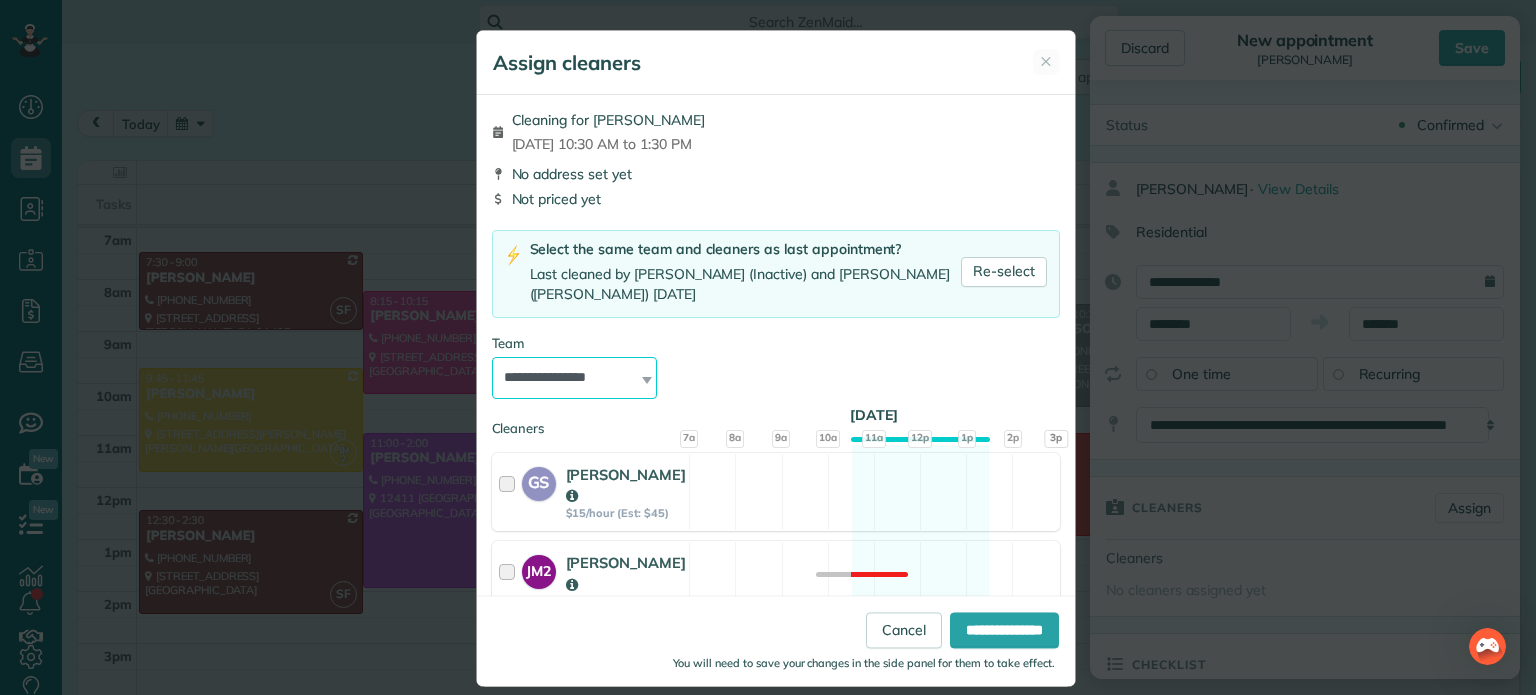 select on "***" 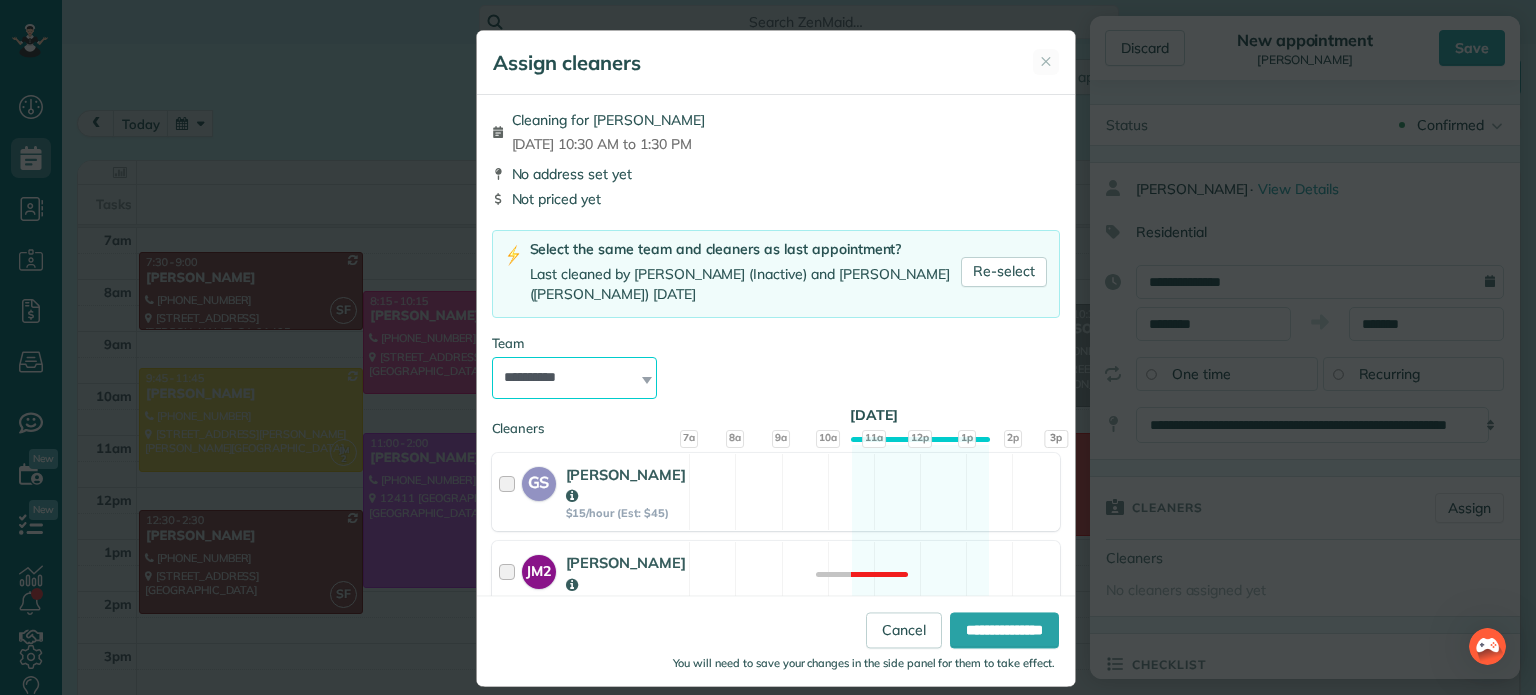 click on "**********" at bounding box center (575, 378) 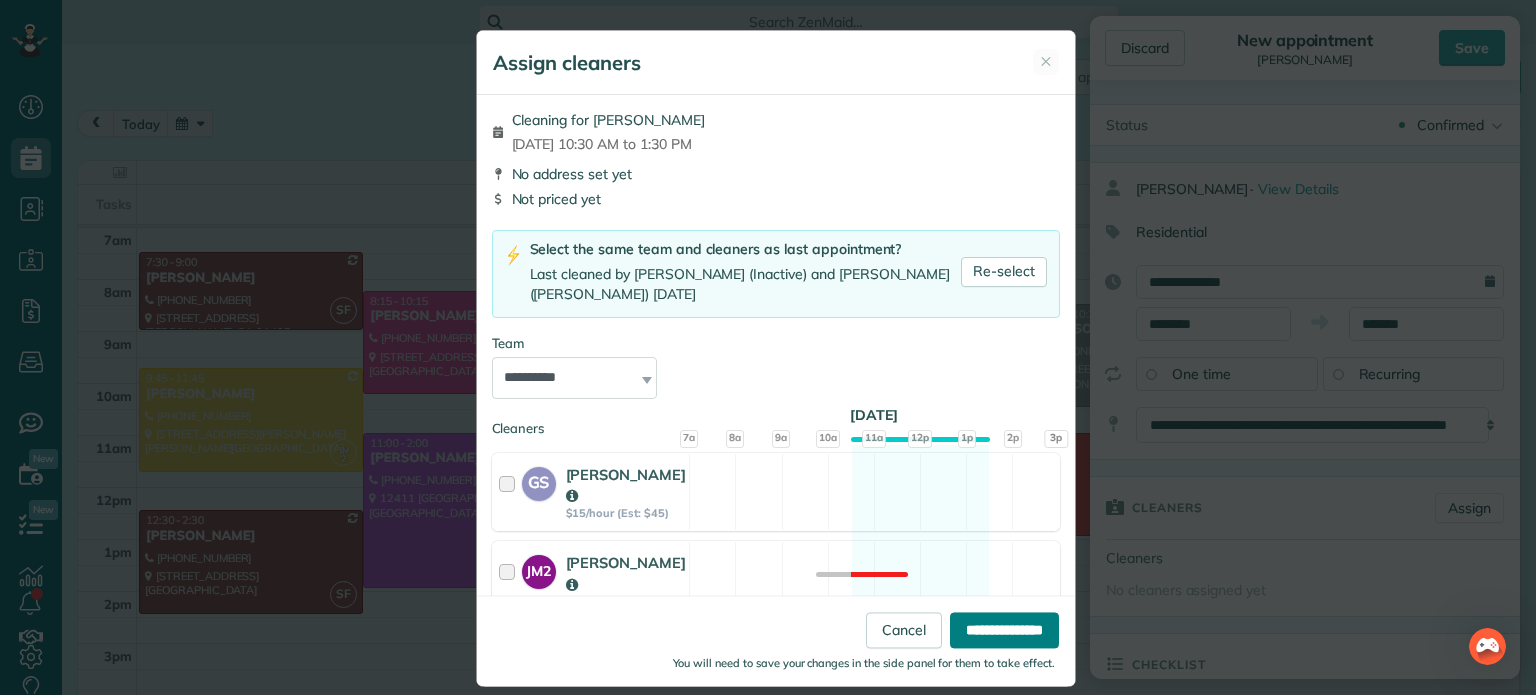 click on "**********" at bounding box center (1004, 631) 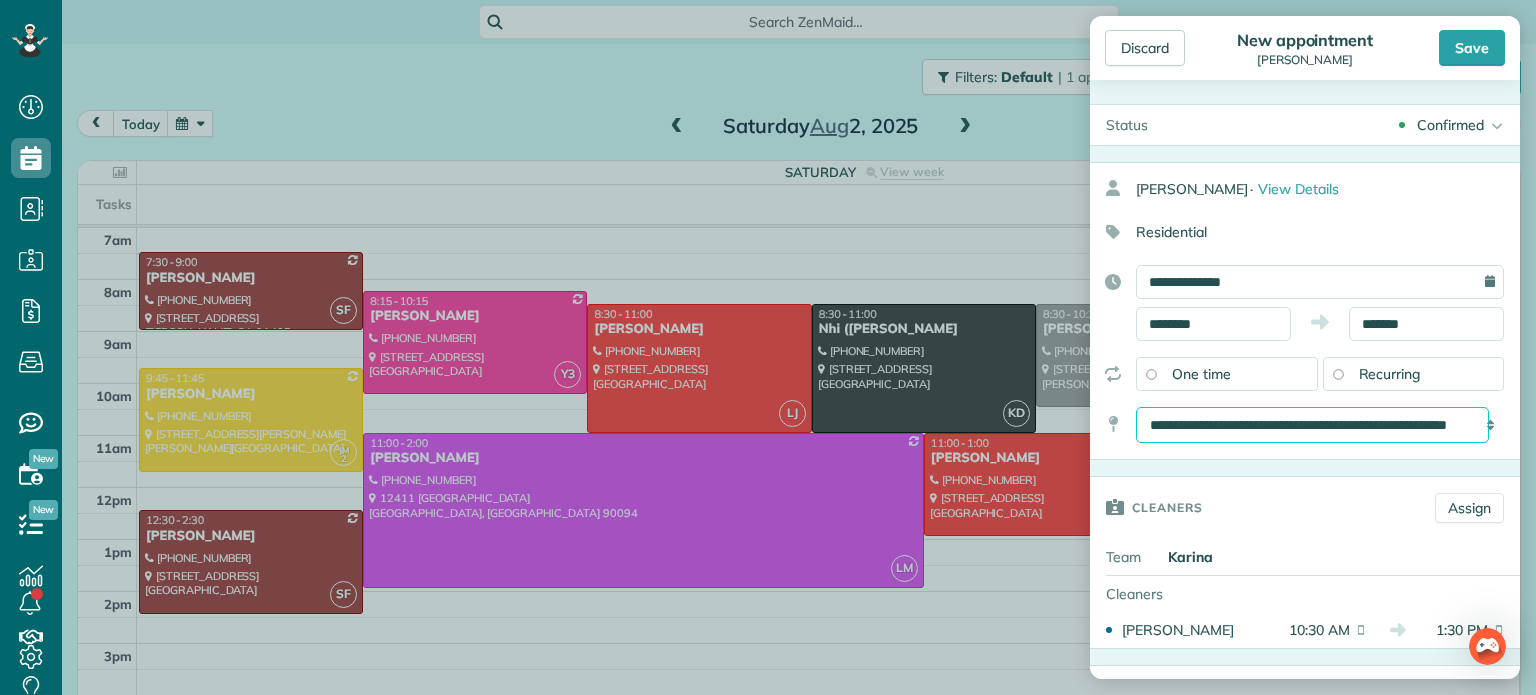 click on "**********" at bounding box center (1312, 425) 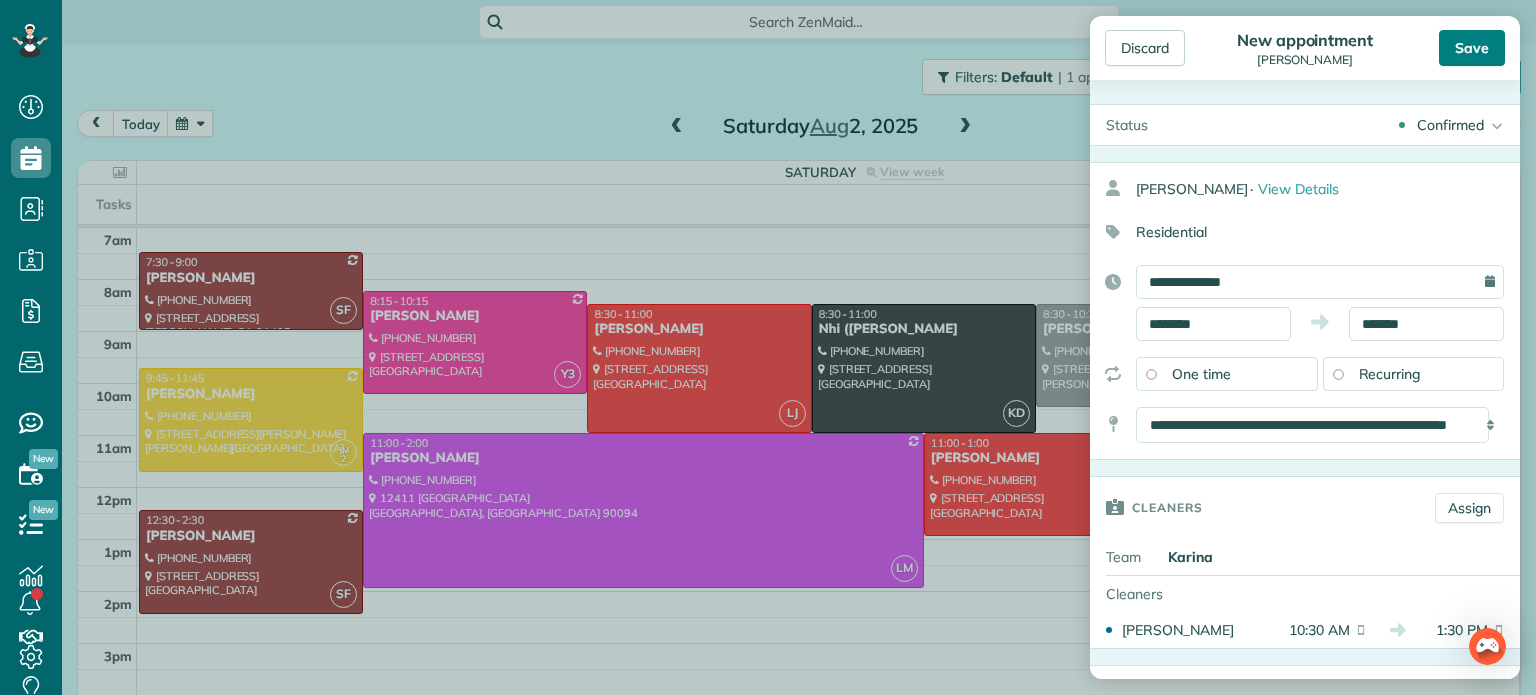 click on "Save" at bounding box center [1472, 48] 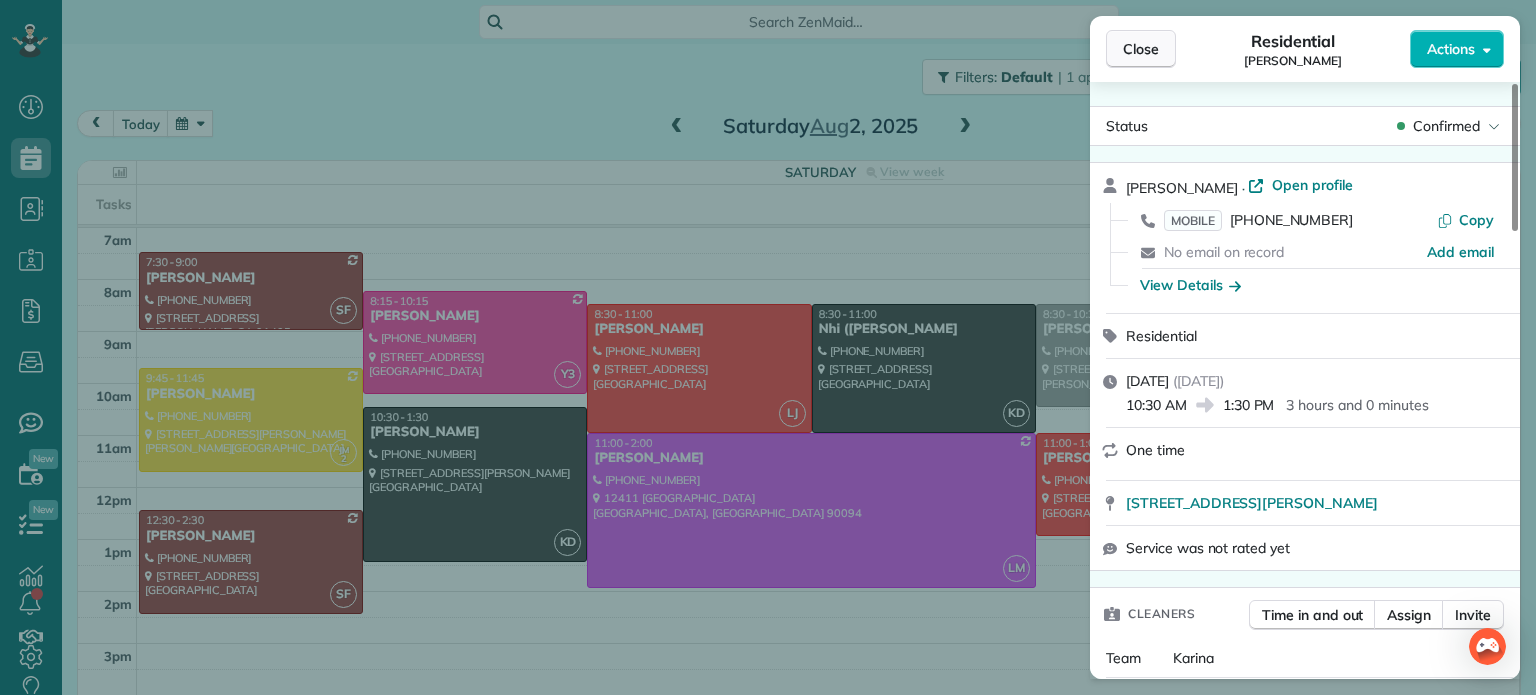 click on "Close" at bounding box center [1141, 49] 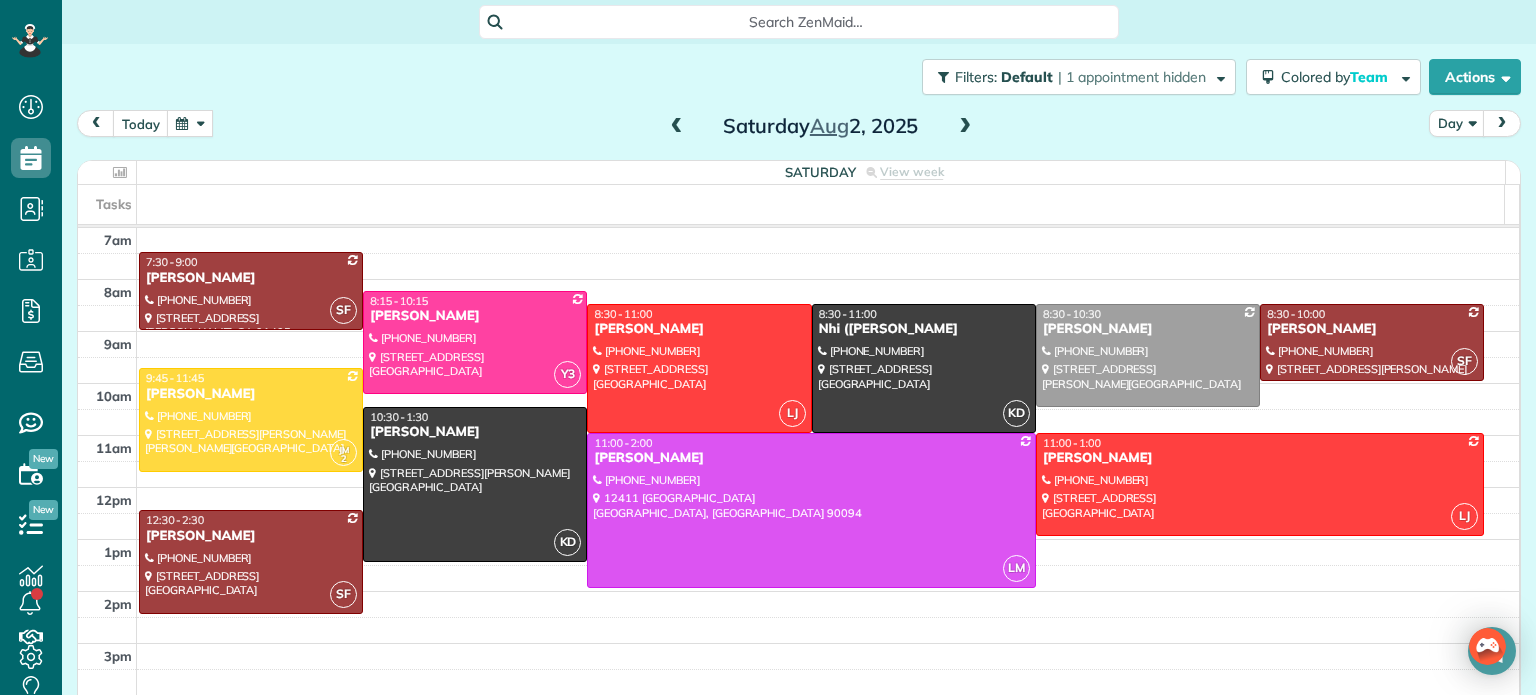 click at bounding box center (965, 127) 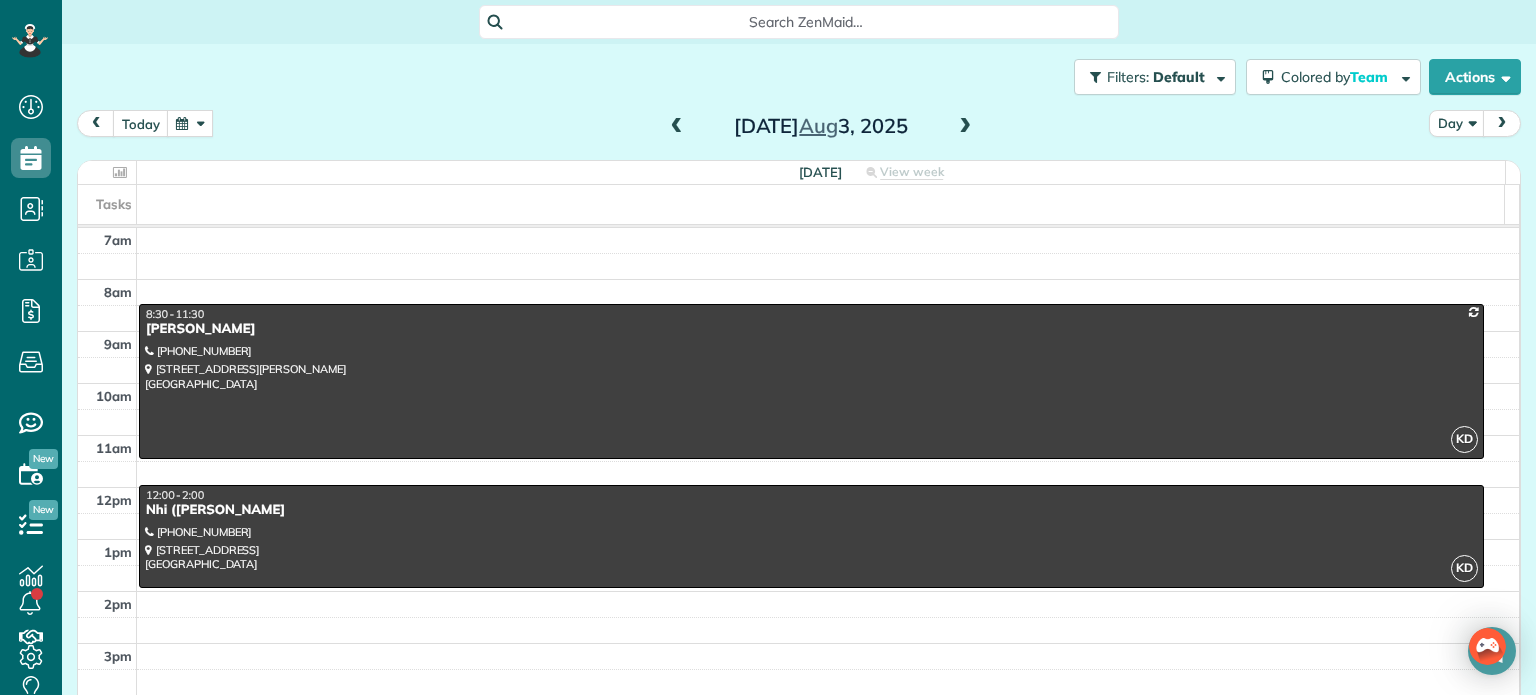 click at bounding box center [965, 127] 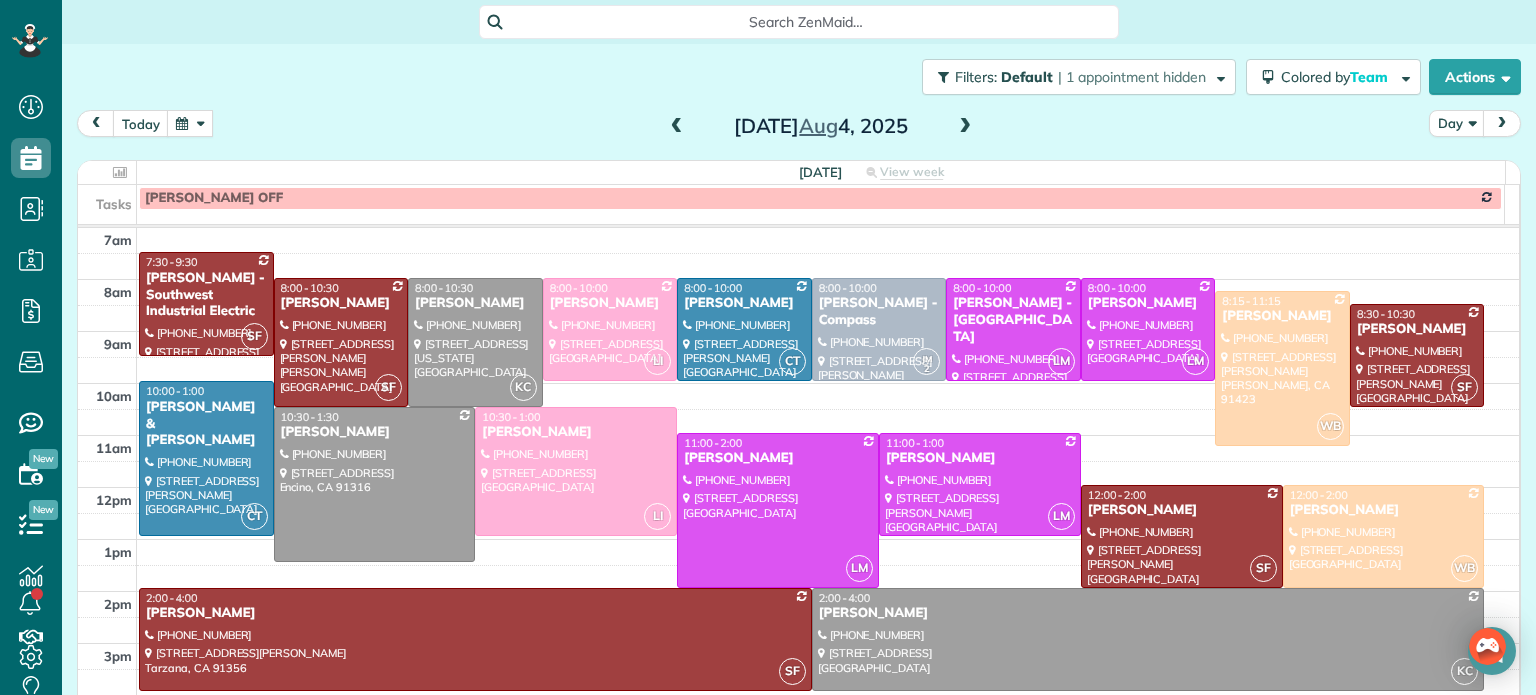 click at bounding box center [965, 127] 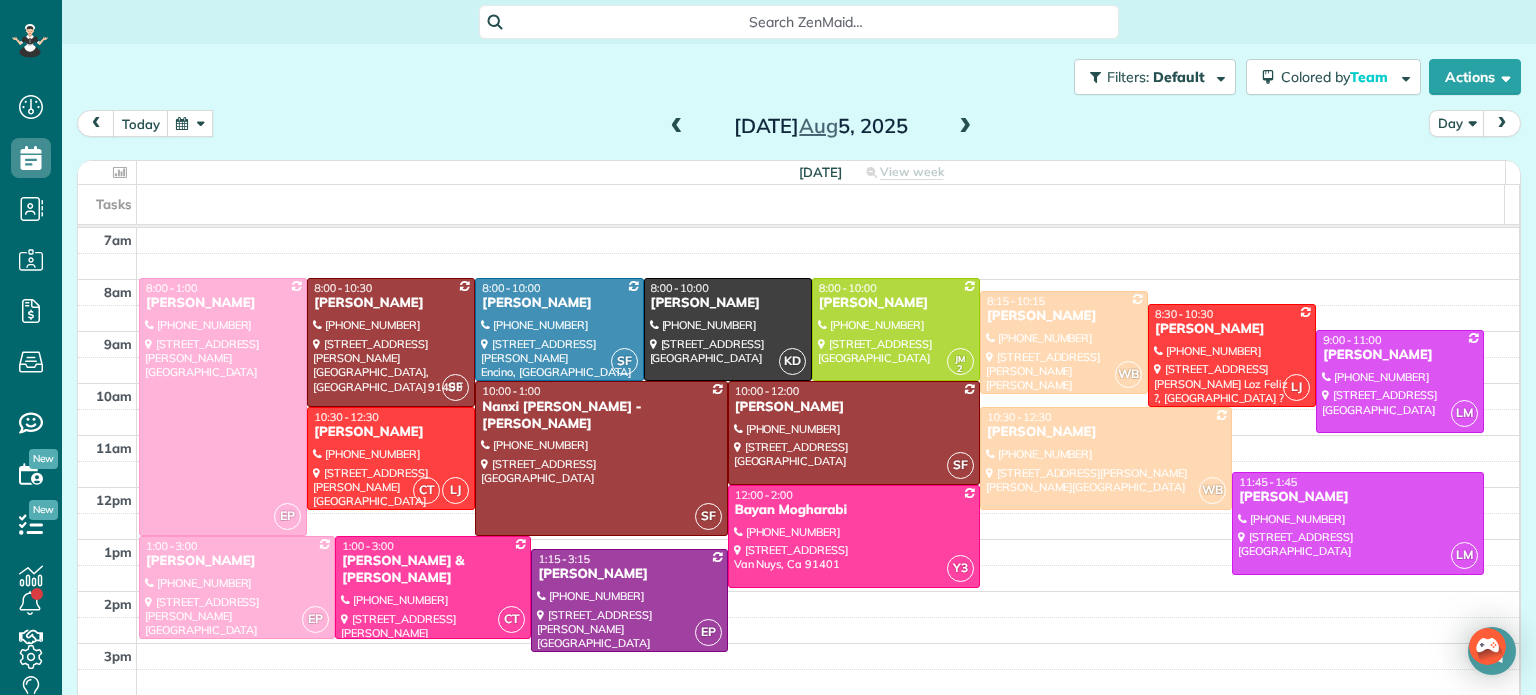 click at bounding box center (965, 127) 